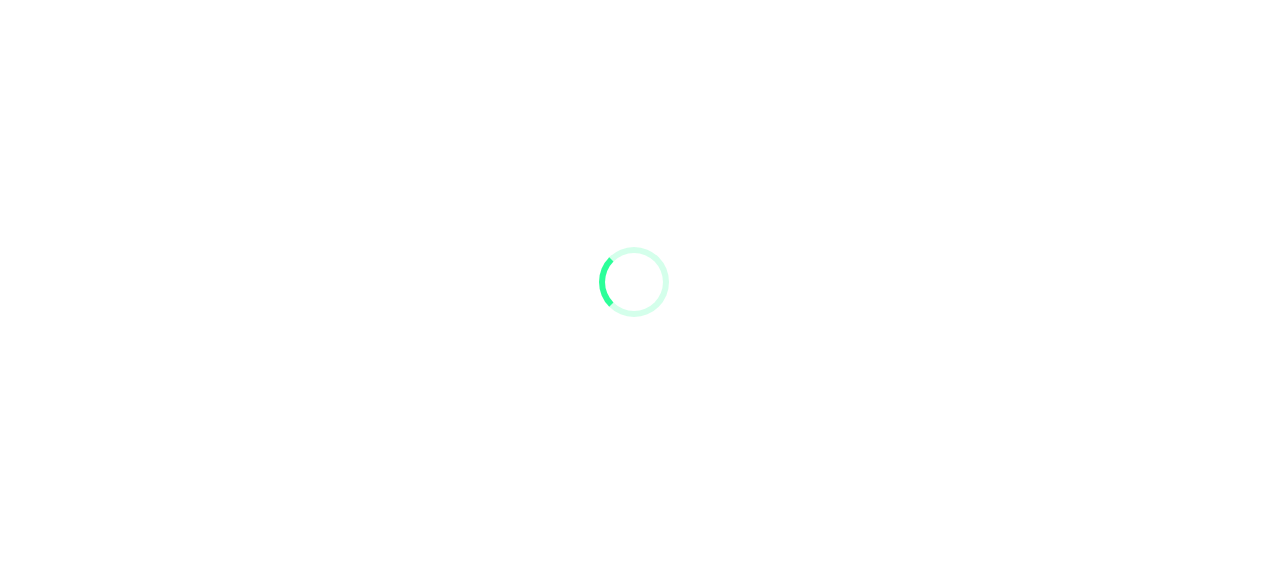 scroll, scrollTop: 0, scrollLeft: 0, axis: both 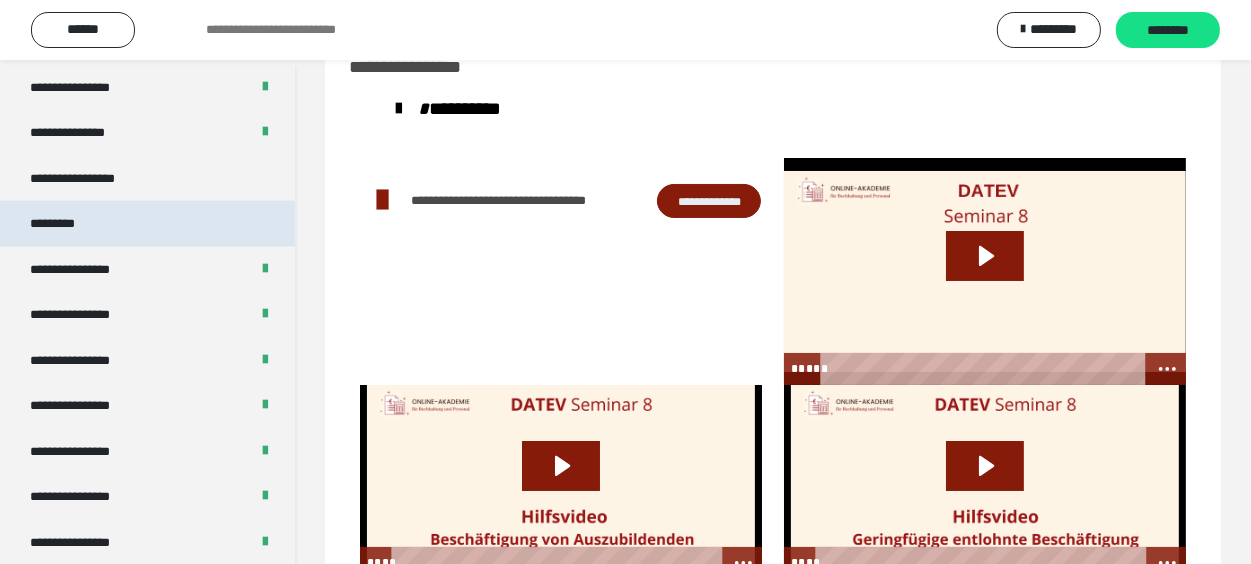 click on "*********" at bounding box center (147, 224) 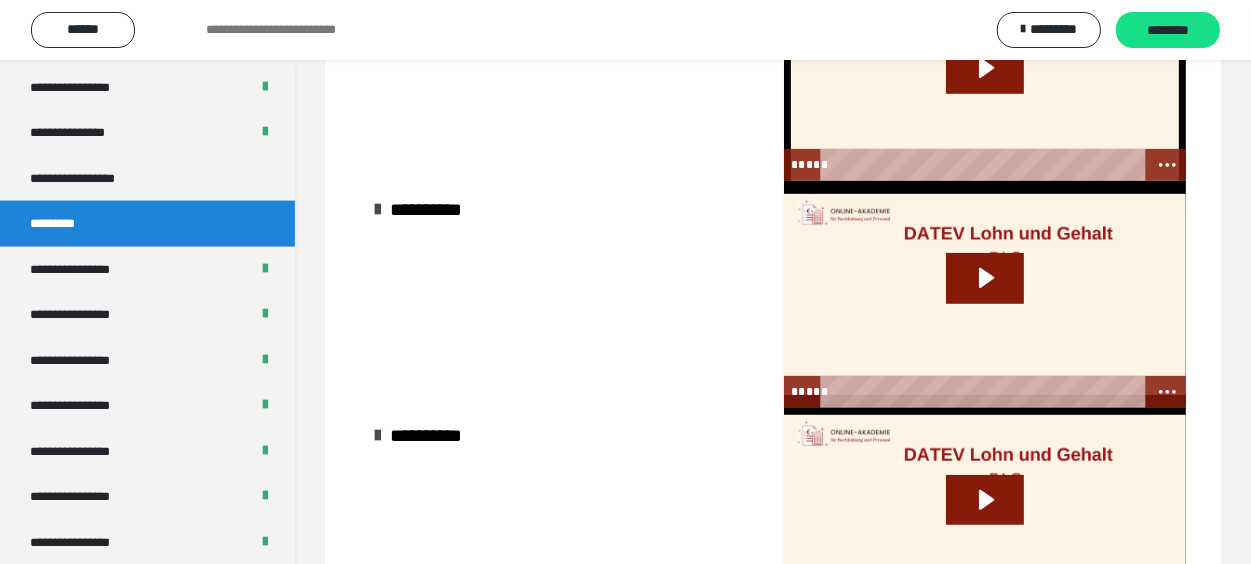 scroll, scrollTop: 977, scrollLeft: 0, axis: vertical 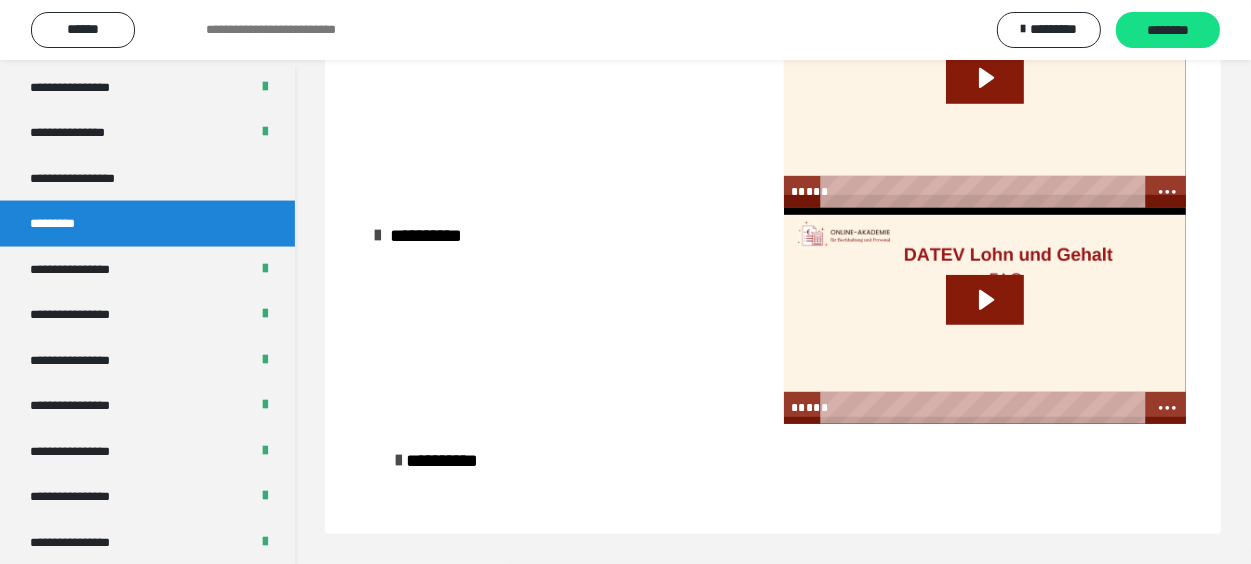 click 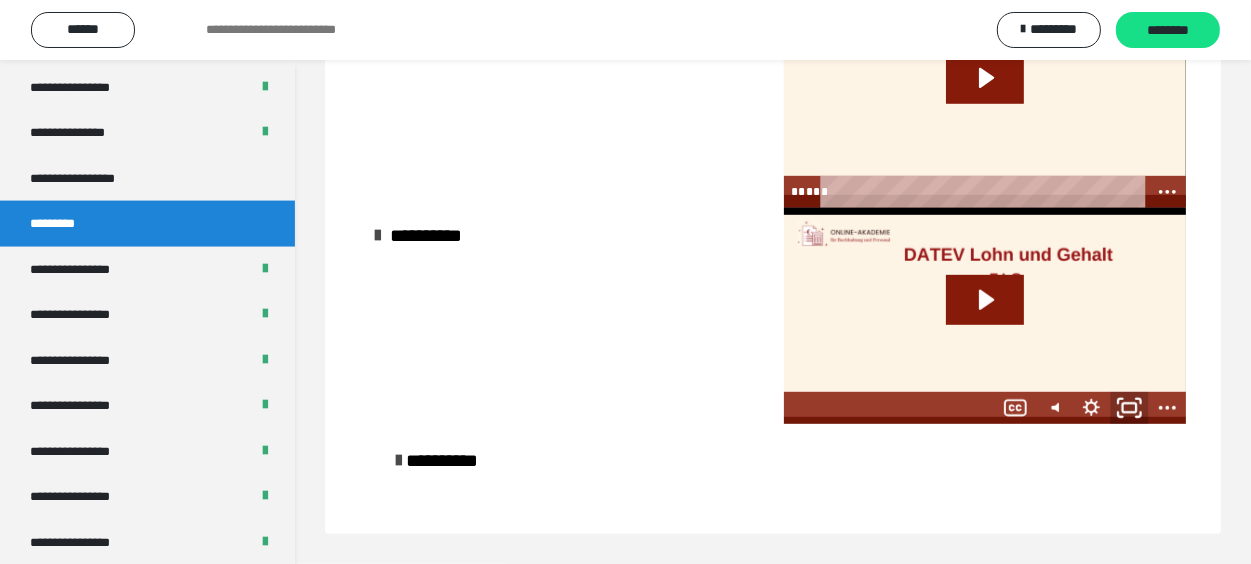 click 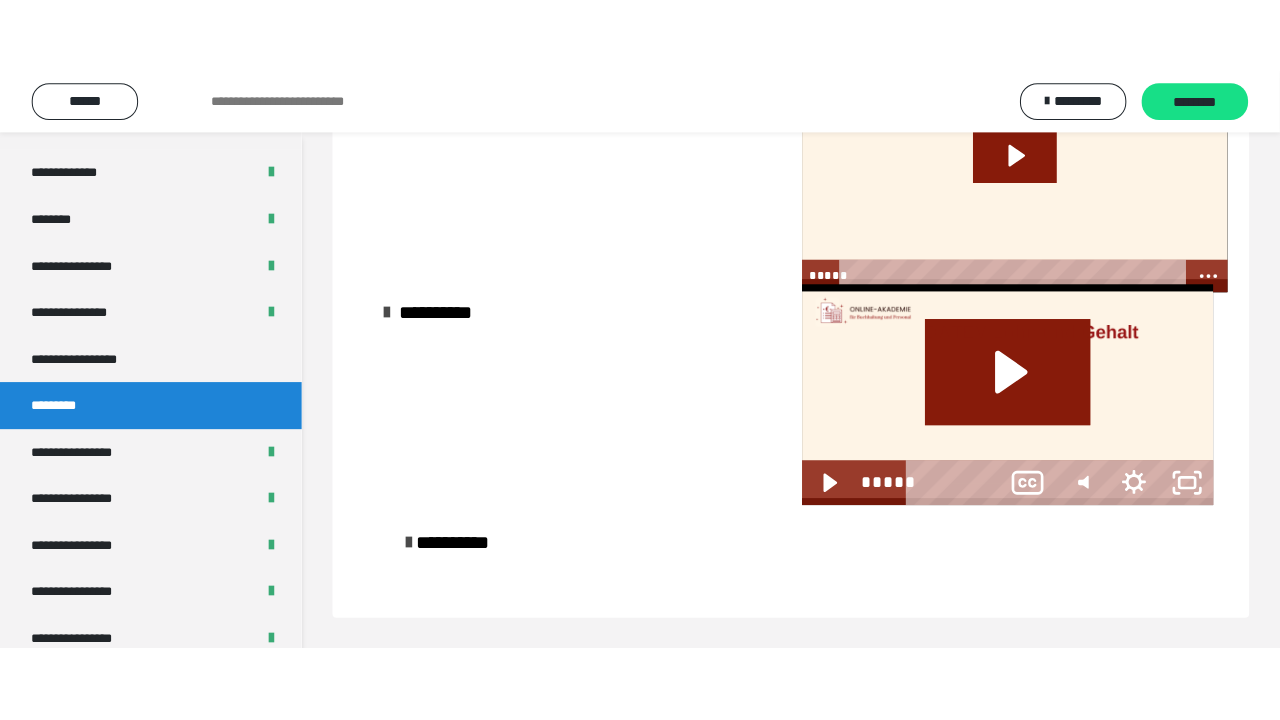 scroll, scrollTop: 865, scrollLeft: 0, axis: vertical 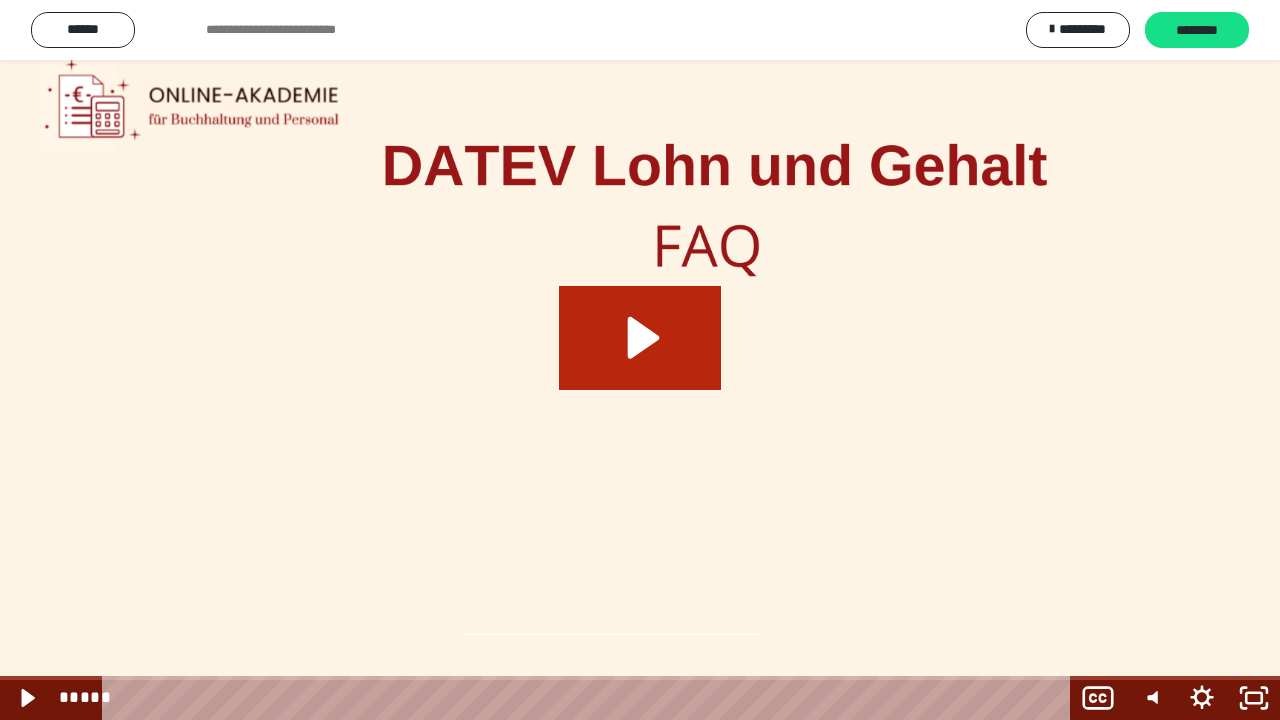 click 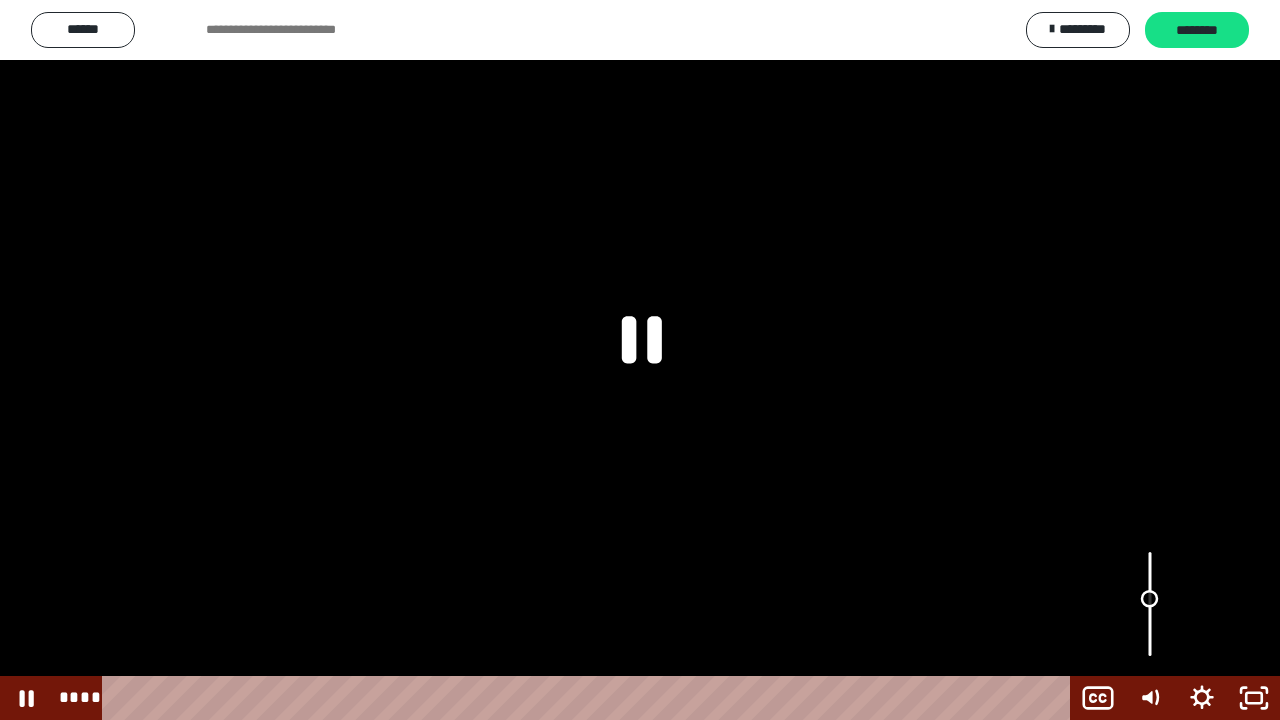 drag, startPoint x: 1150, startPoint y: 640, endPoint x: 1144, endPoint y: 600, distance: 40.4475 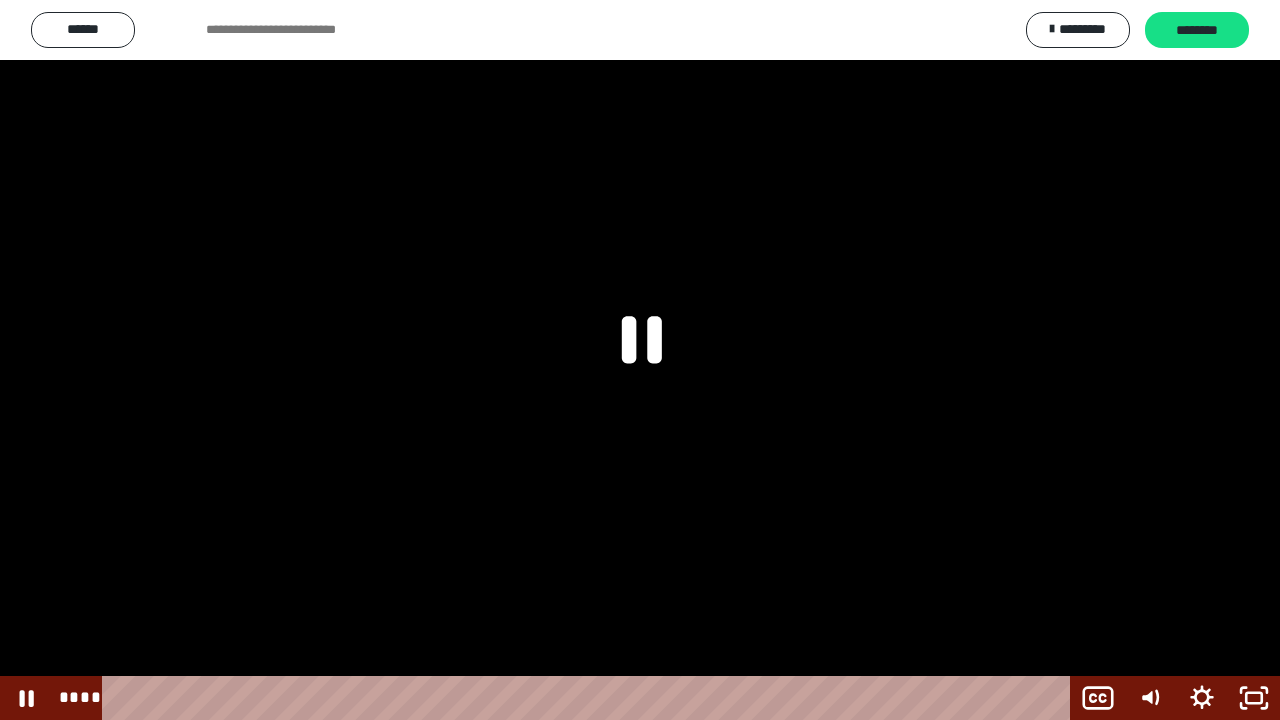 click at bounding box center (640, 360) 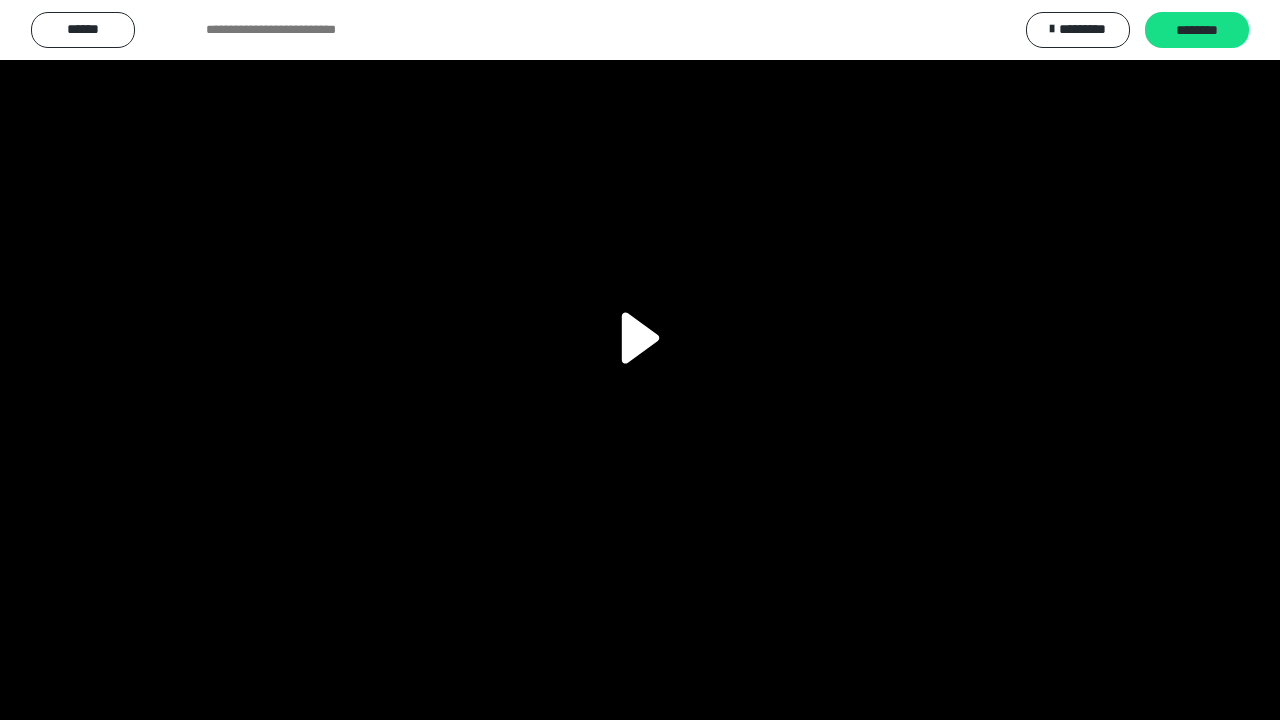 click at bounding box center (640, 360) 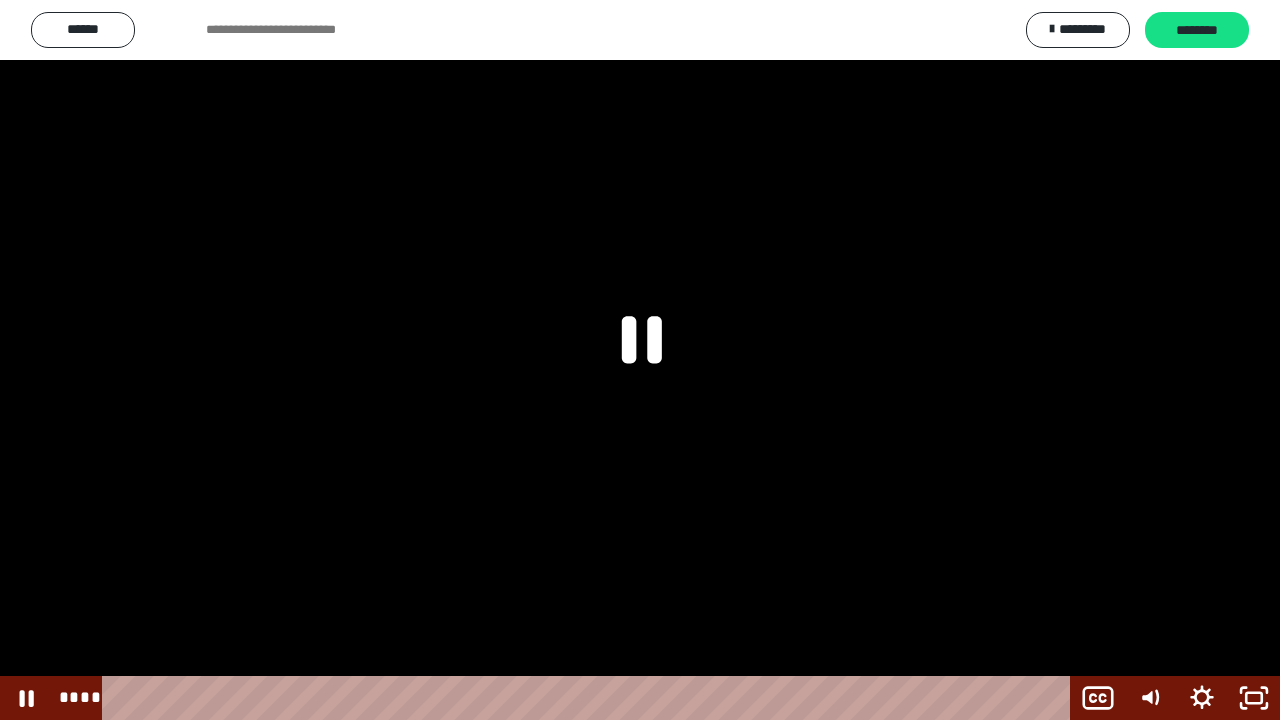 click 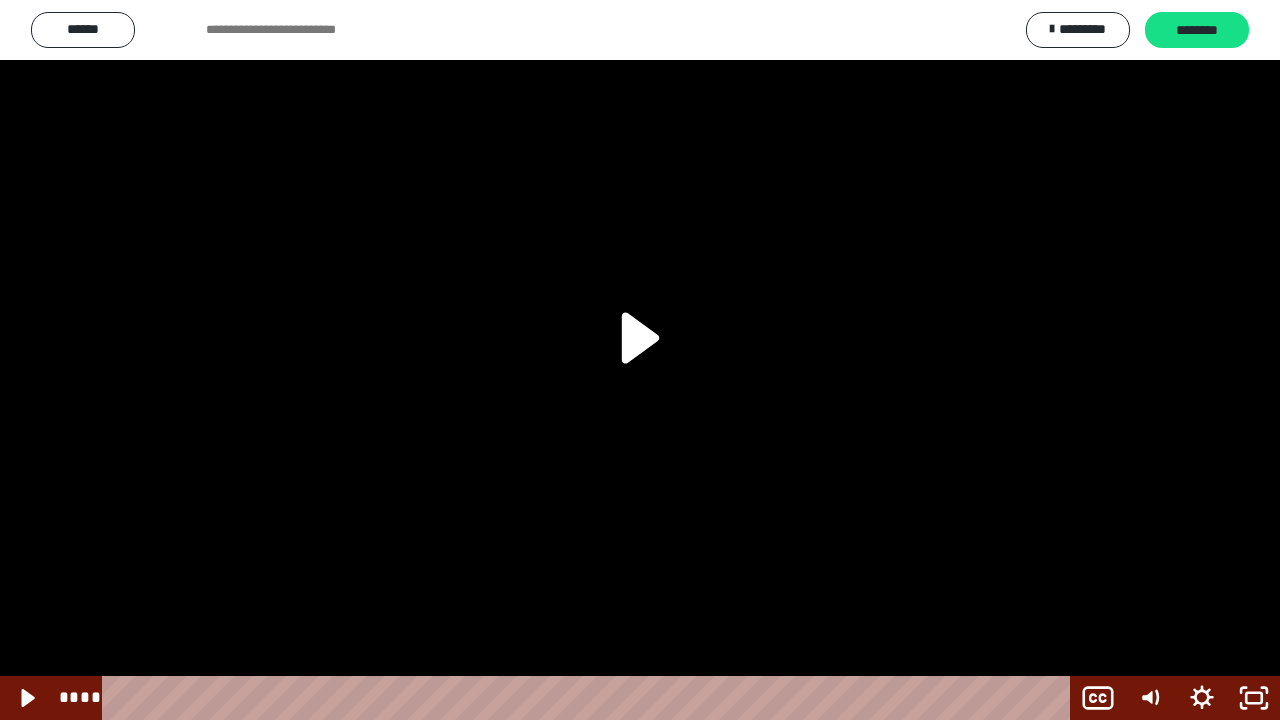 click 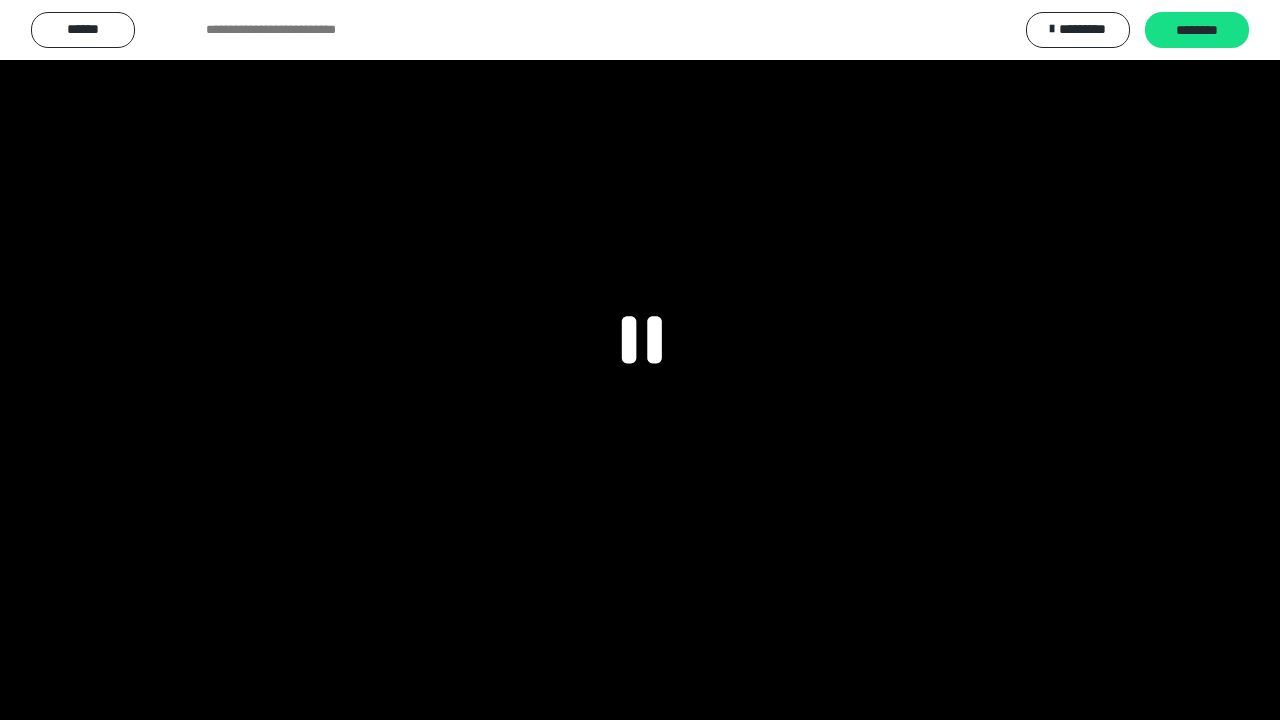 type 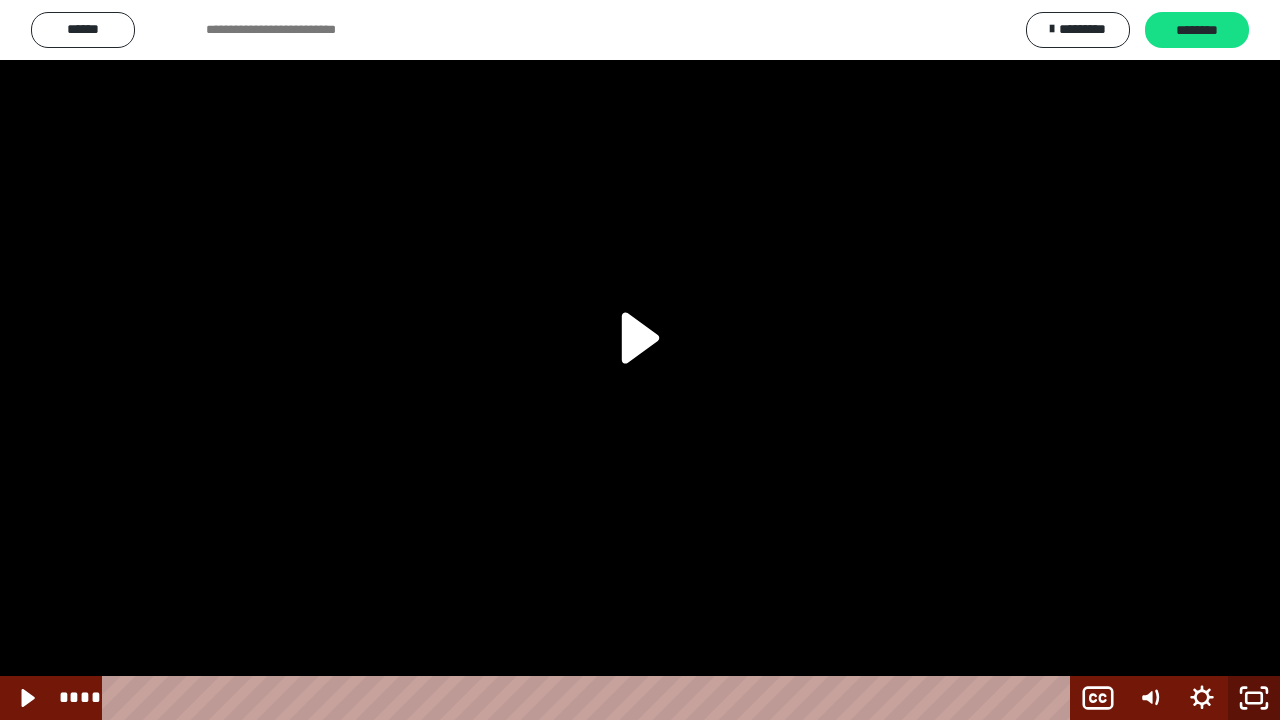 click 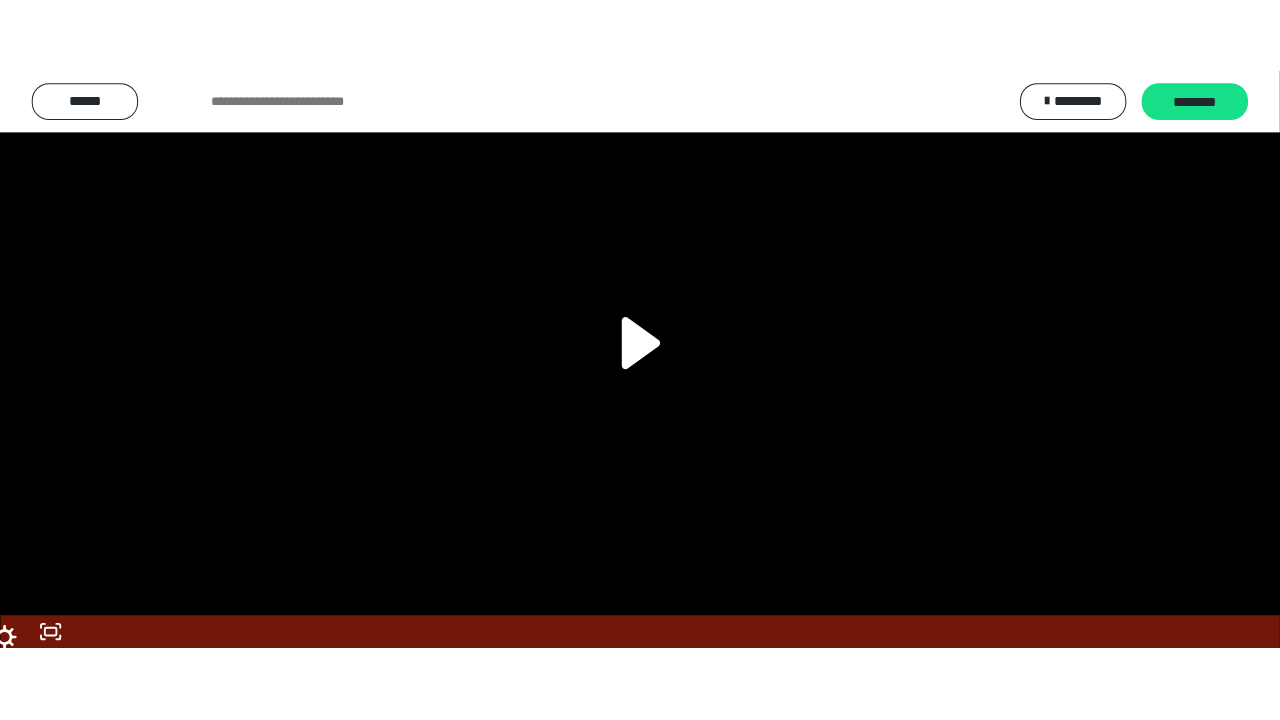 scroll, scrollTop: 2600, scrollLeft: 0, axis: vertical 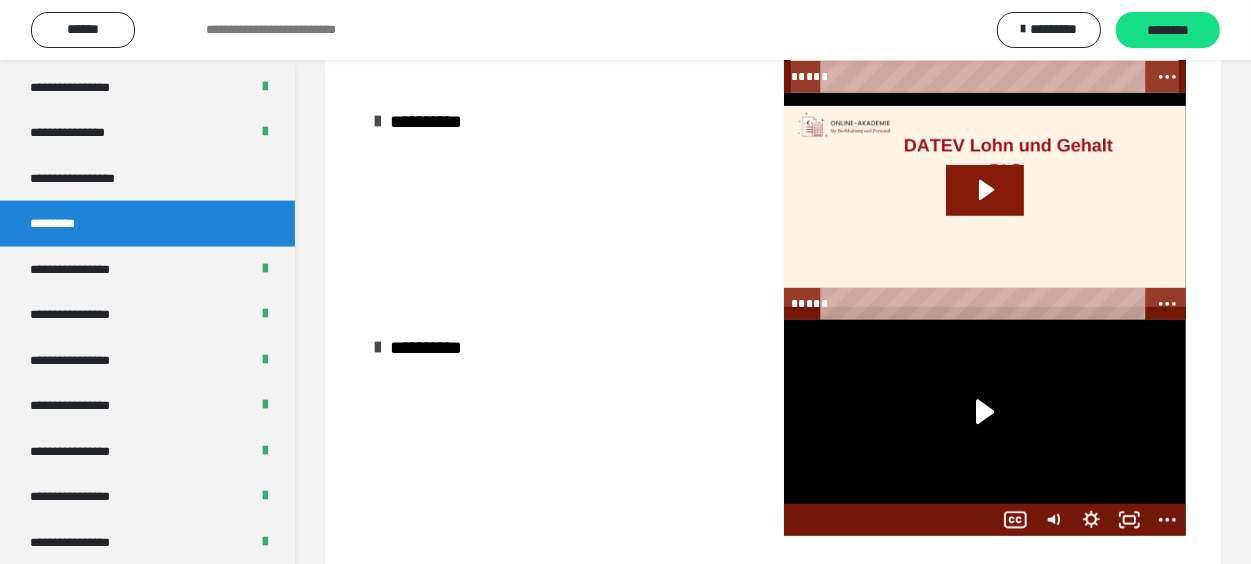 type 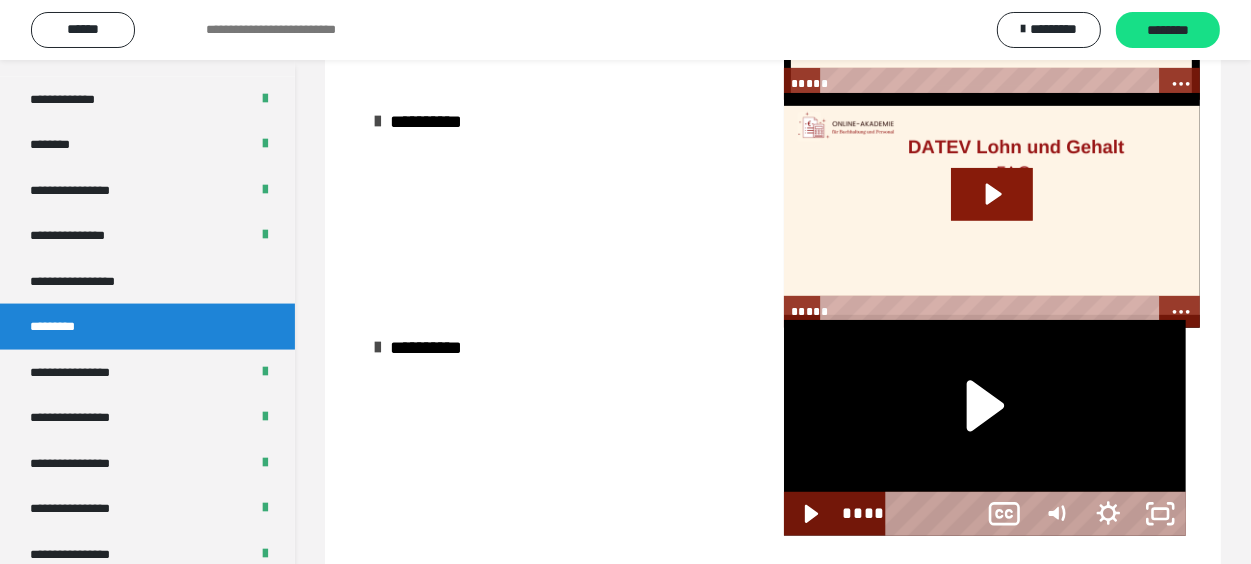 scroll, scrollTop: 2493, scrollLeft: 0, axis: vertical 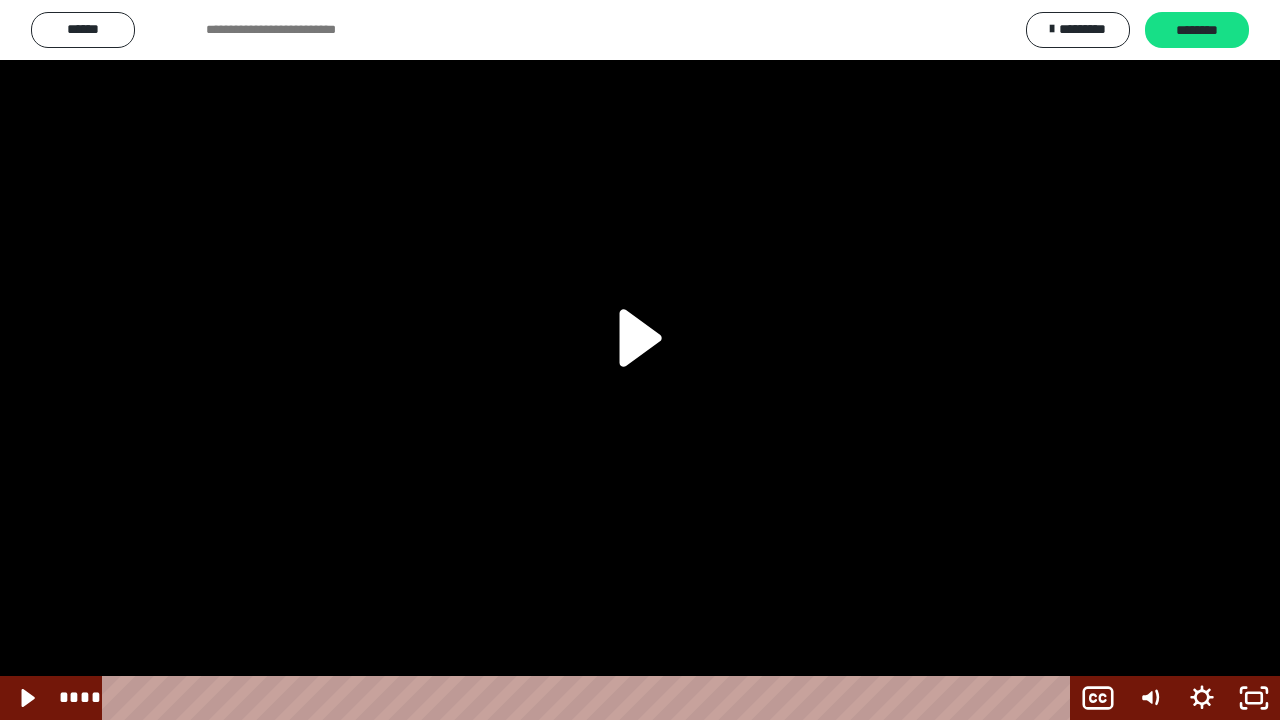click 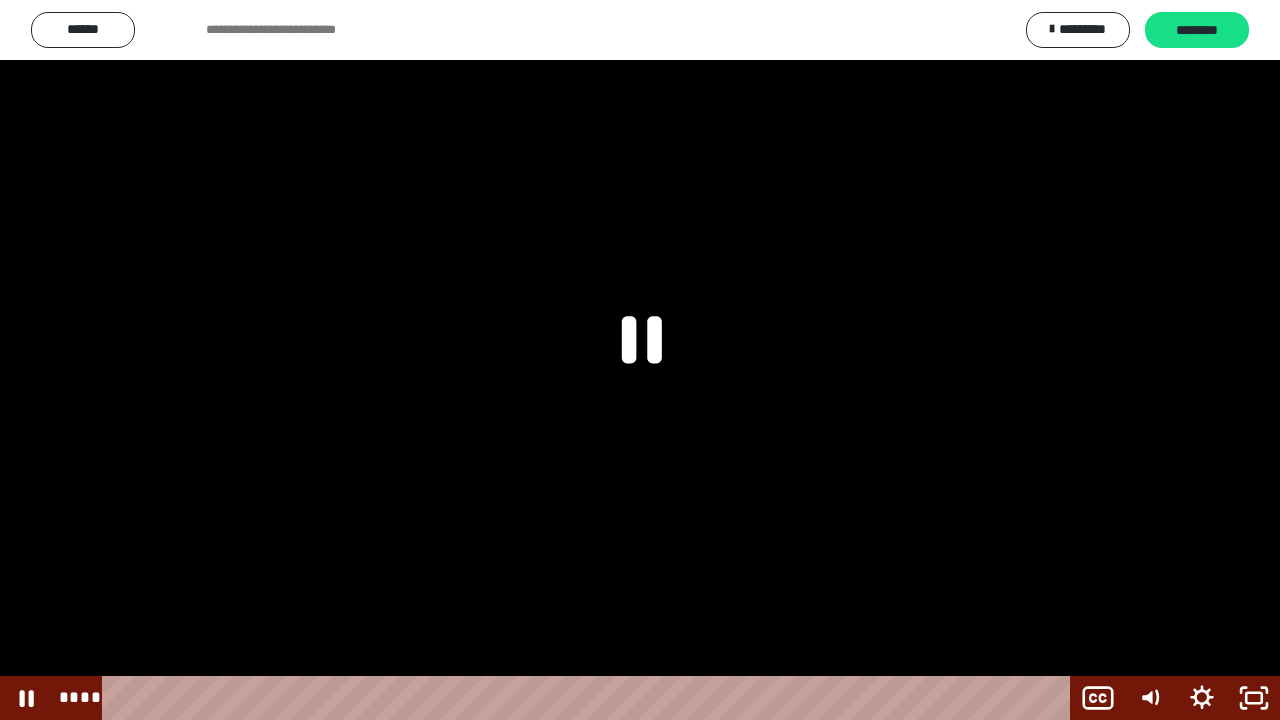 click at bounding box center [640, 360] 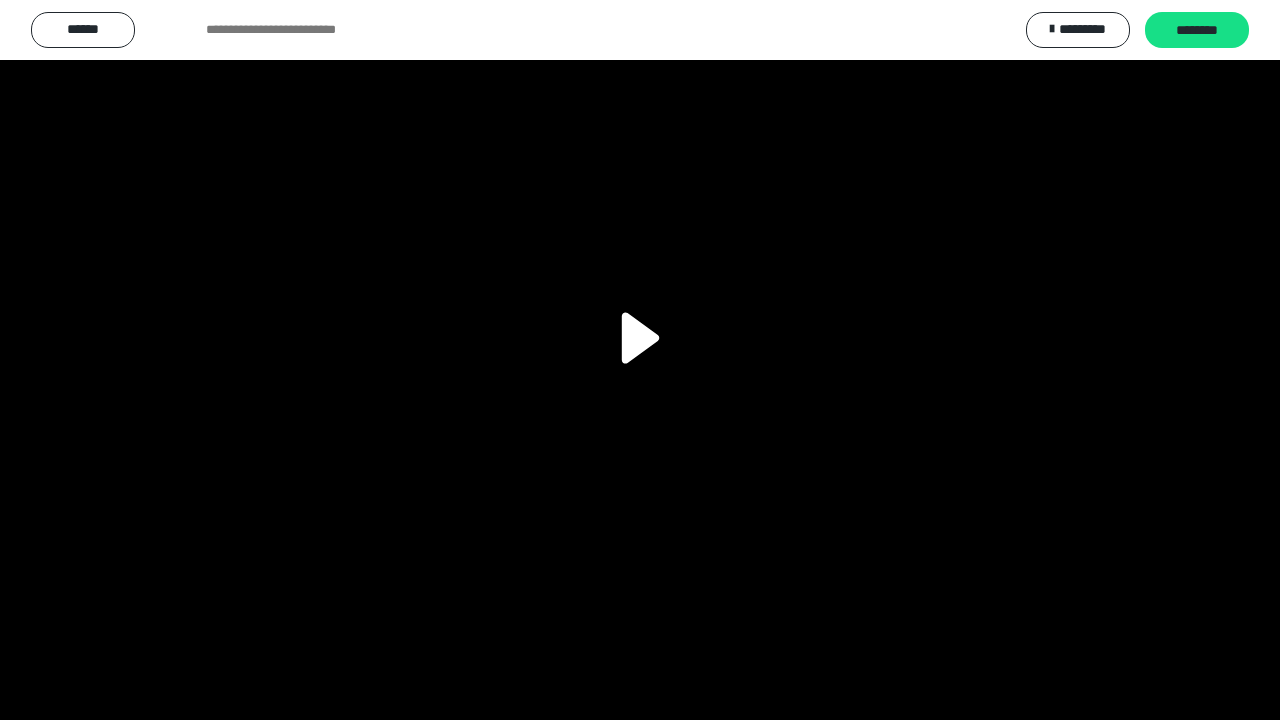 click at bounding box center (640, 360) 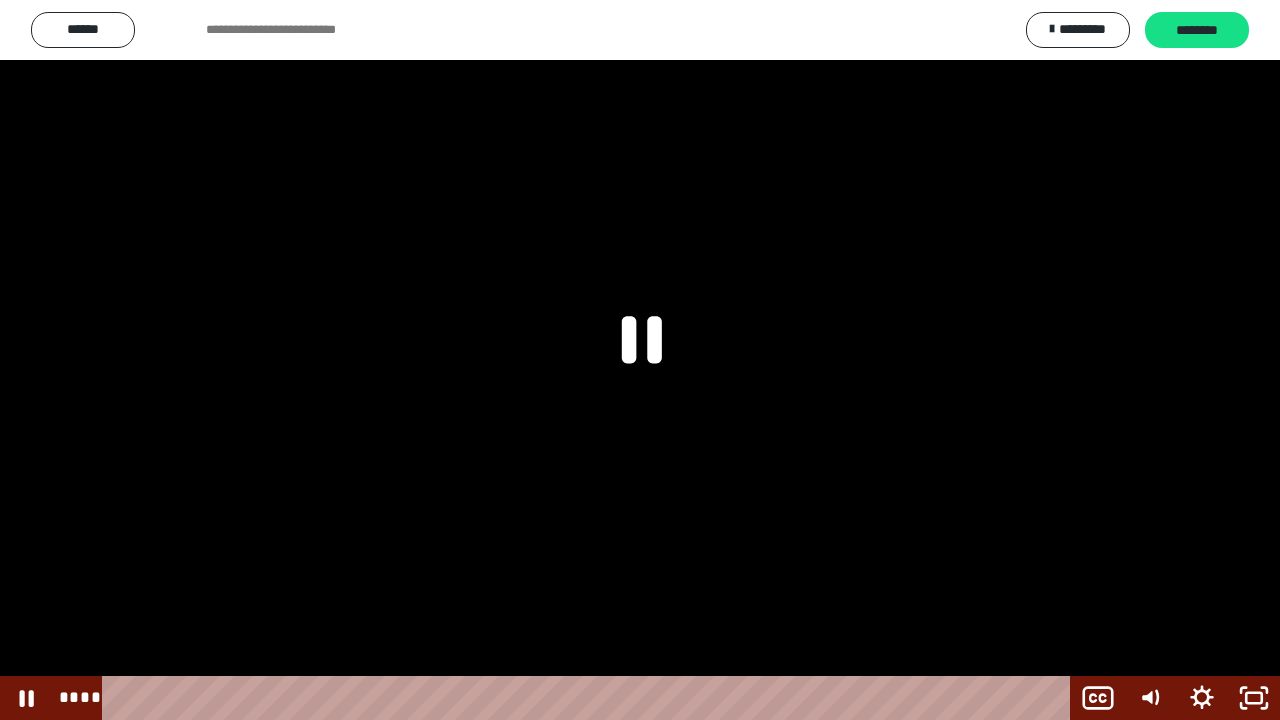 click at bounding box center (640, 360) 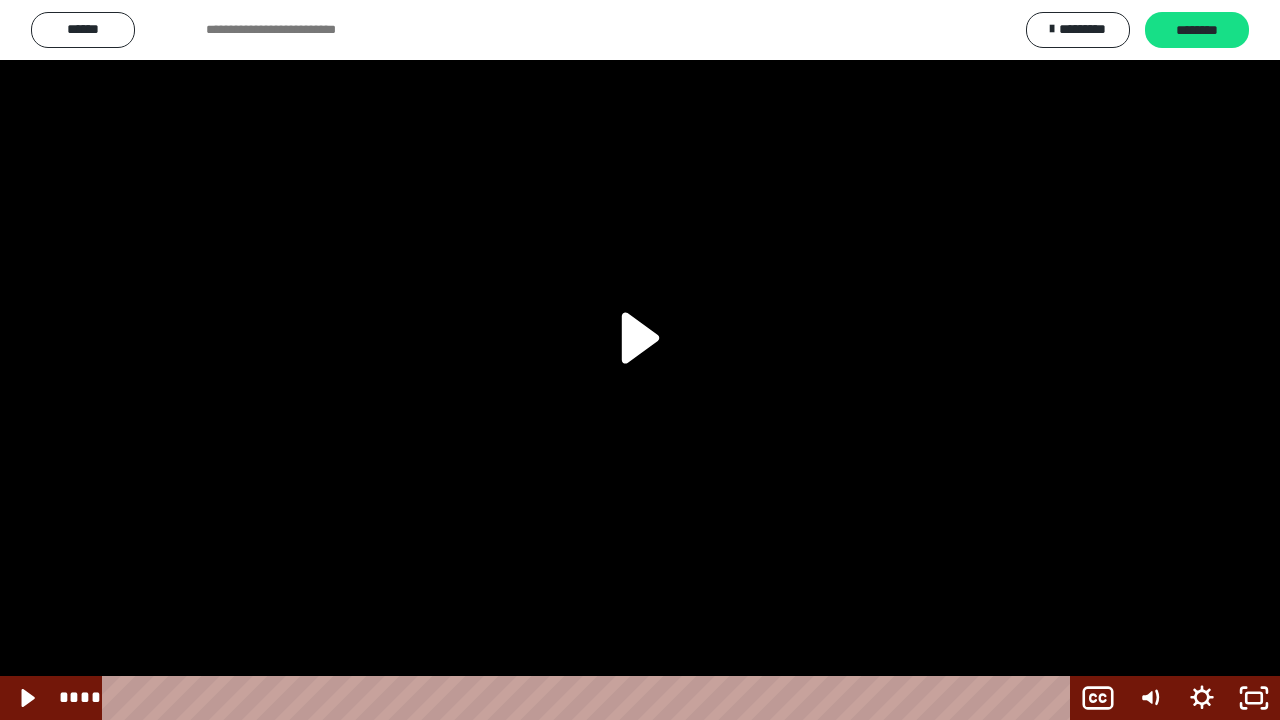 click at bounding box center (640, 360) 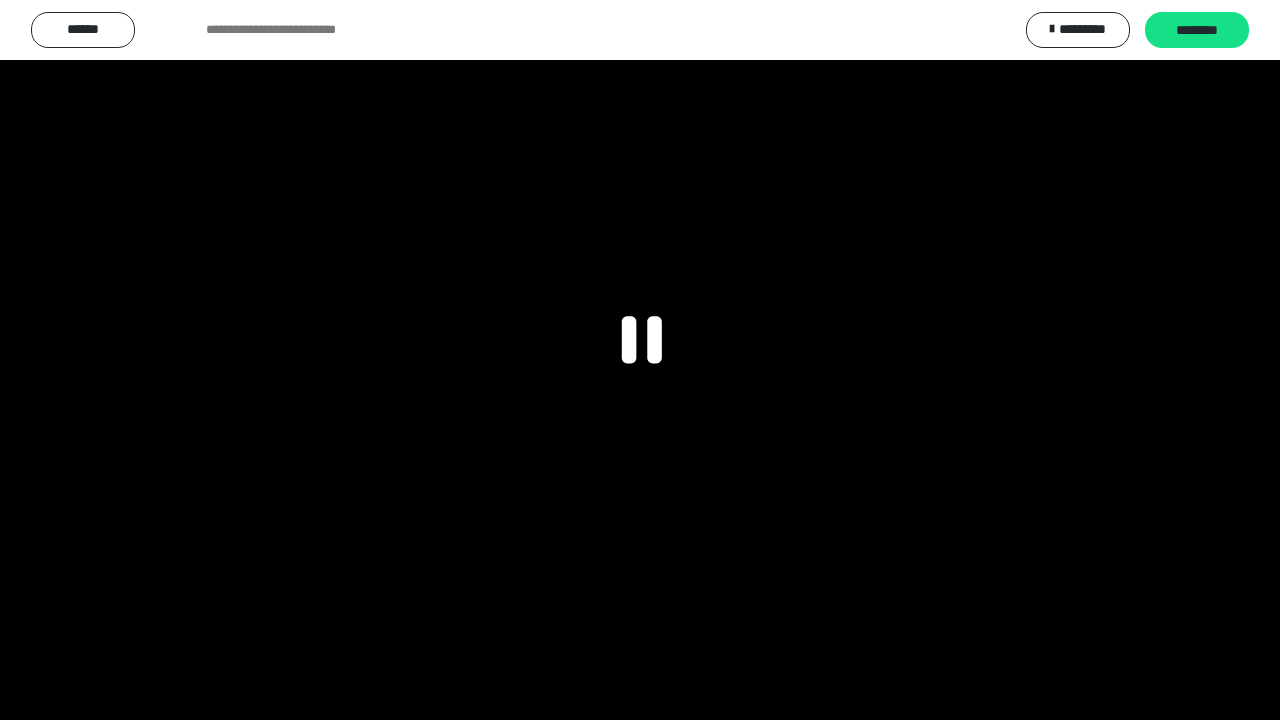 click at bounding box center (640, 360) 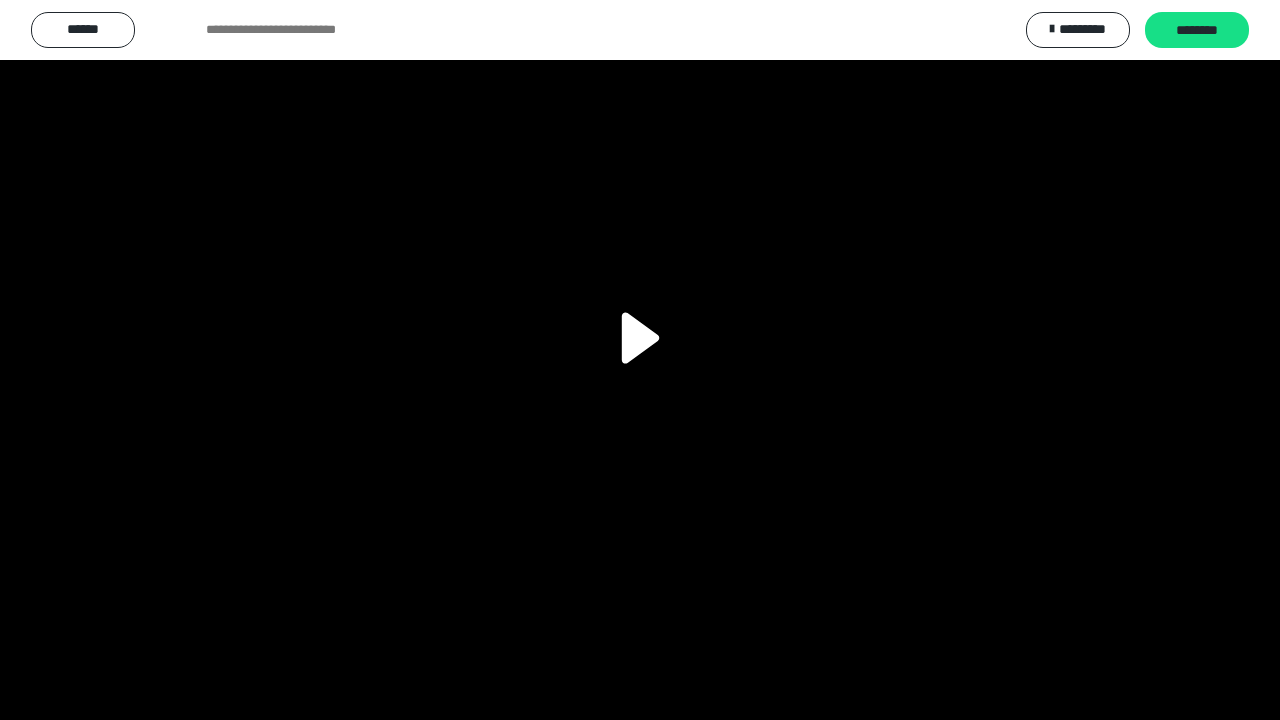 click at bounding box center [640, 360] 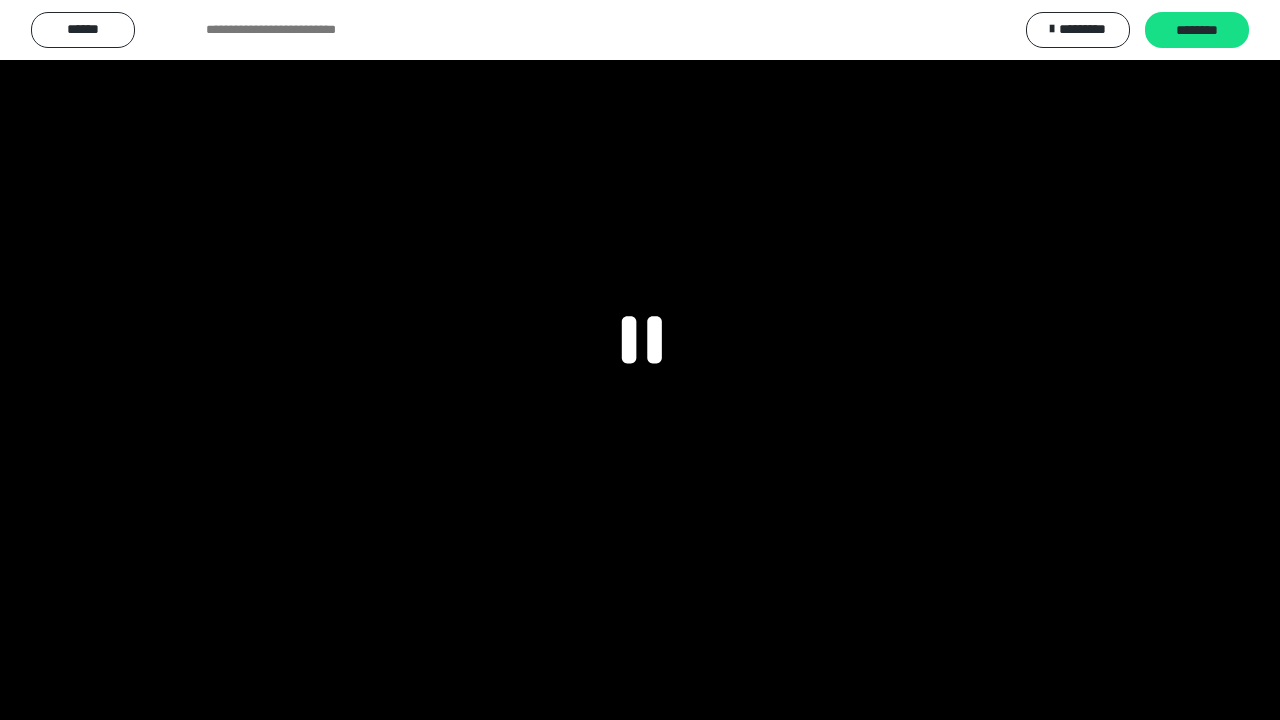 click at bounding box center [640, 360] 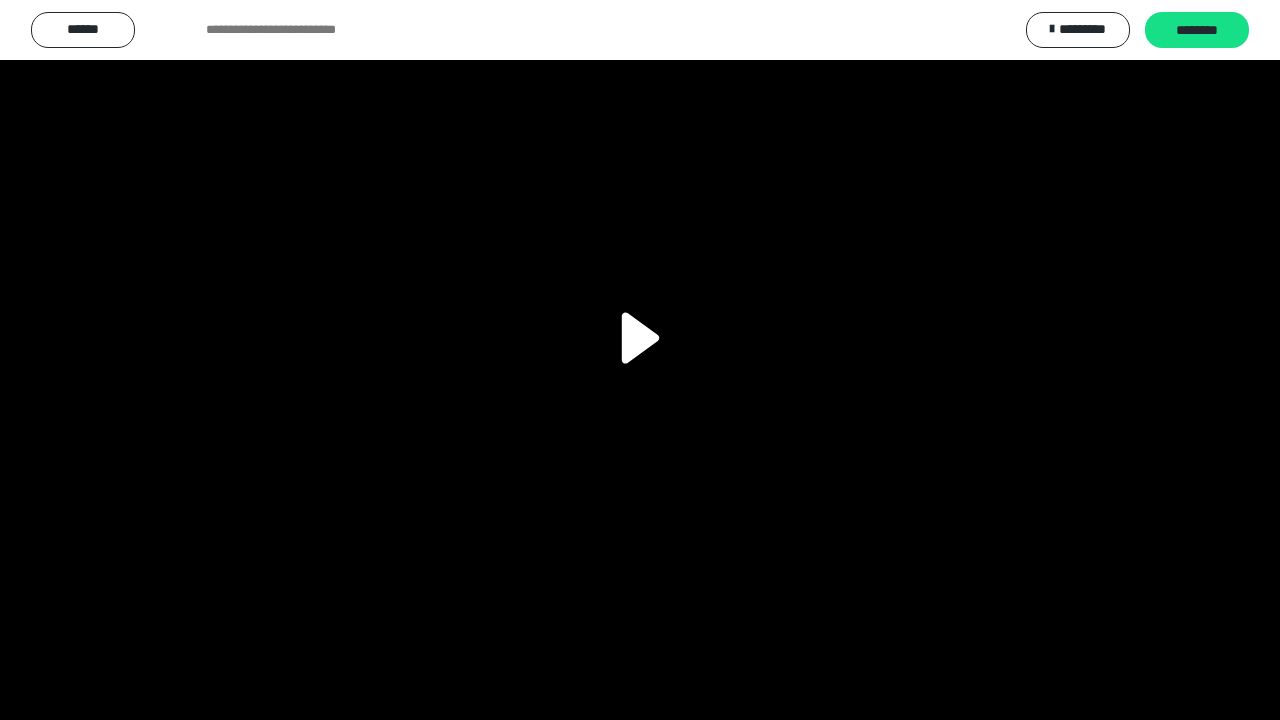 click at bounding box center (640, 360) 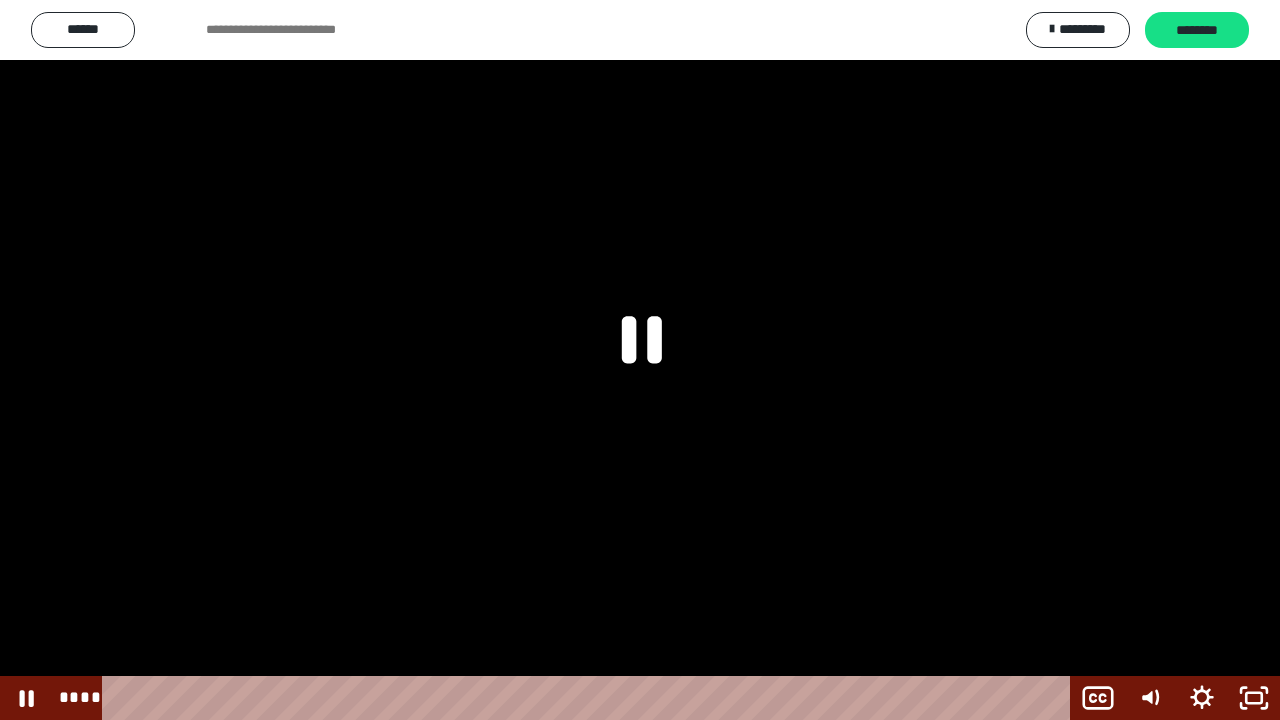 click 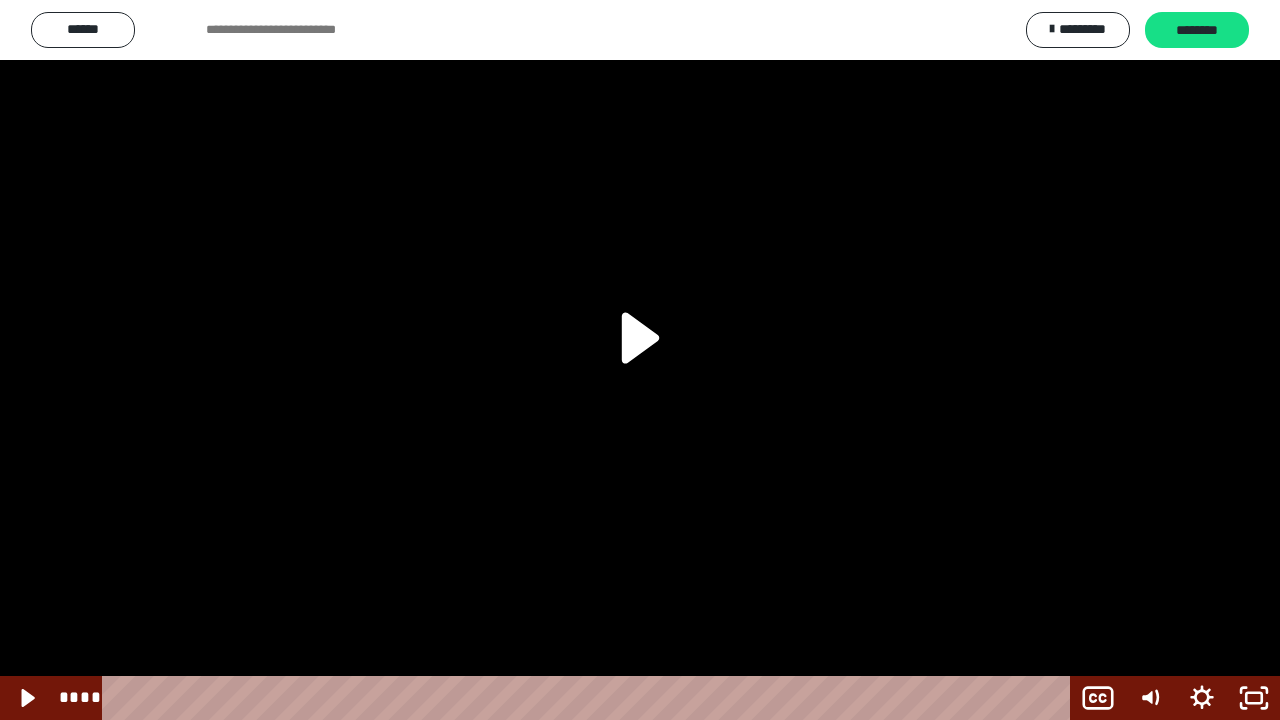 click 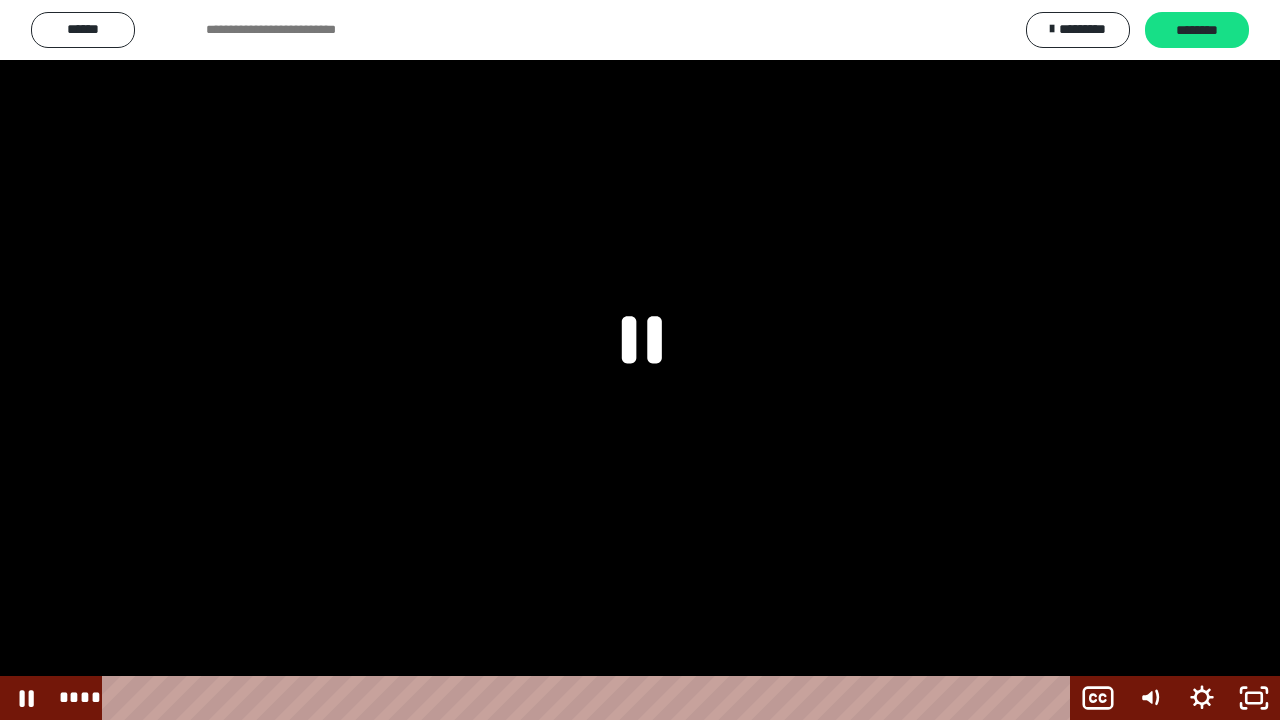 click at bounding box center (640, 360) 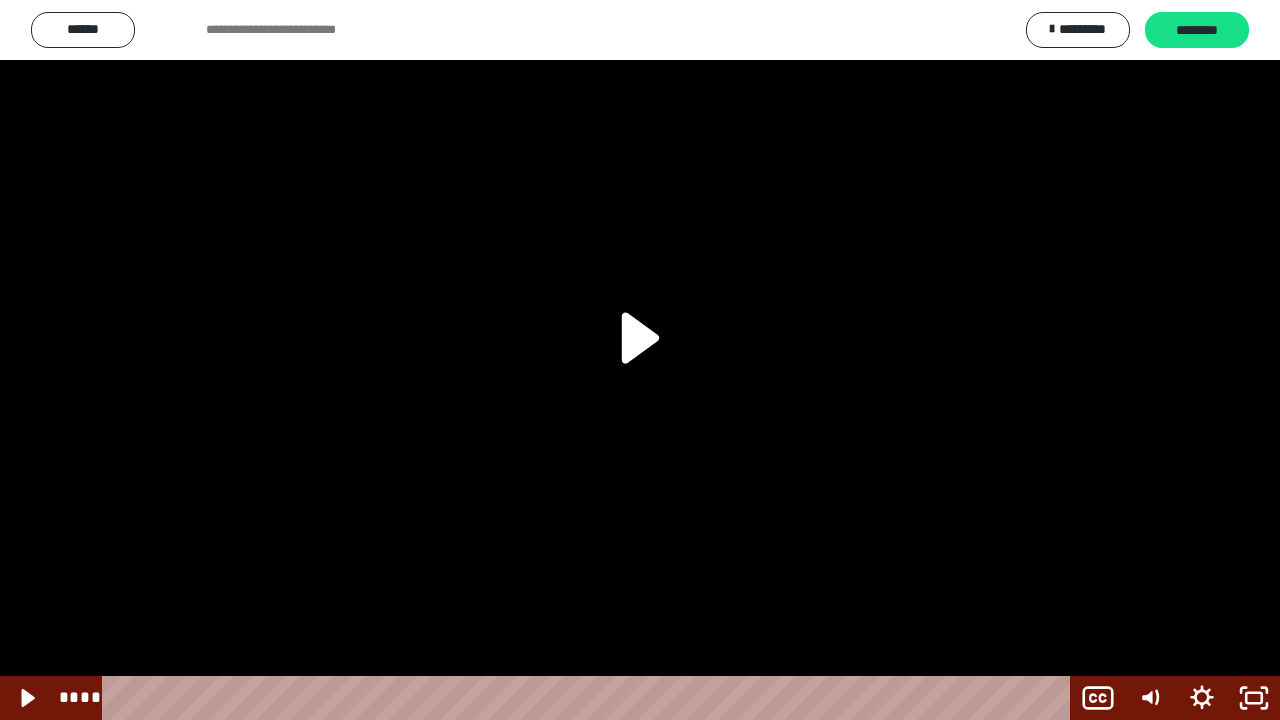 click at bounding box center (640, 360) 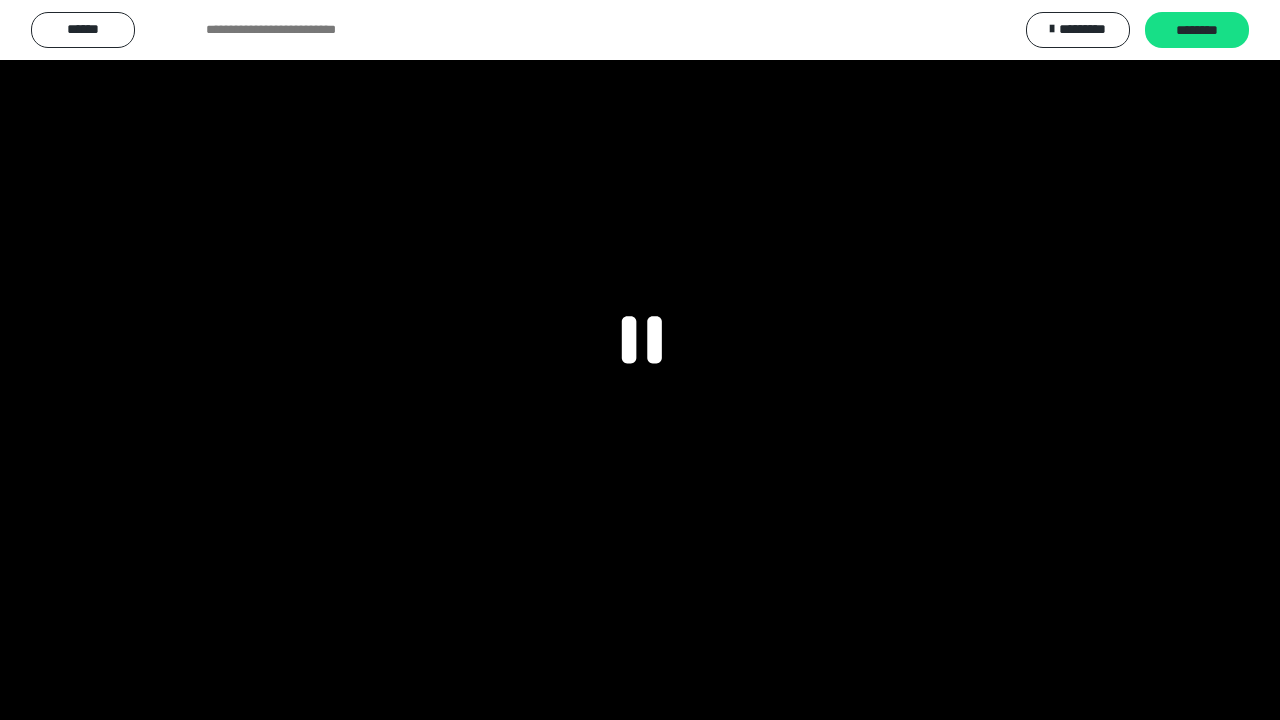 click at bounding box center (640, 360) 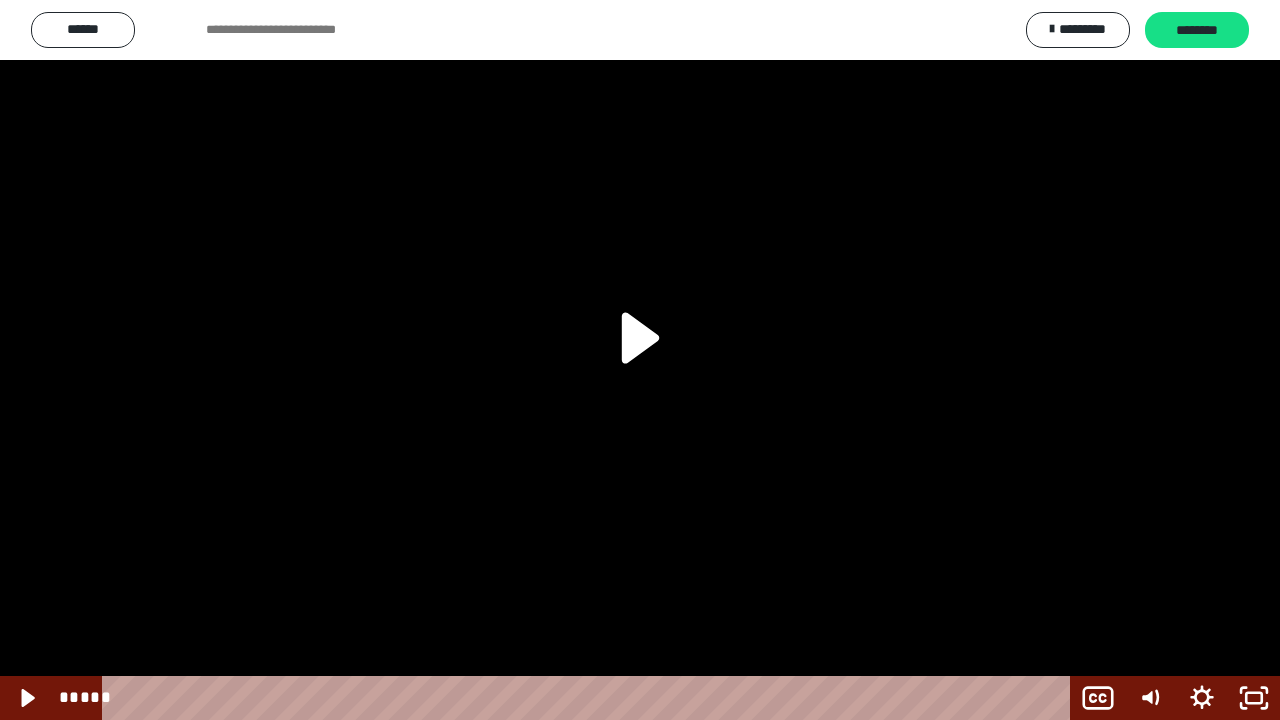 click at bounding box center (640, 360) 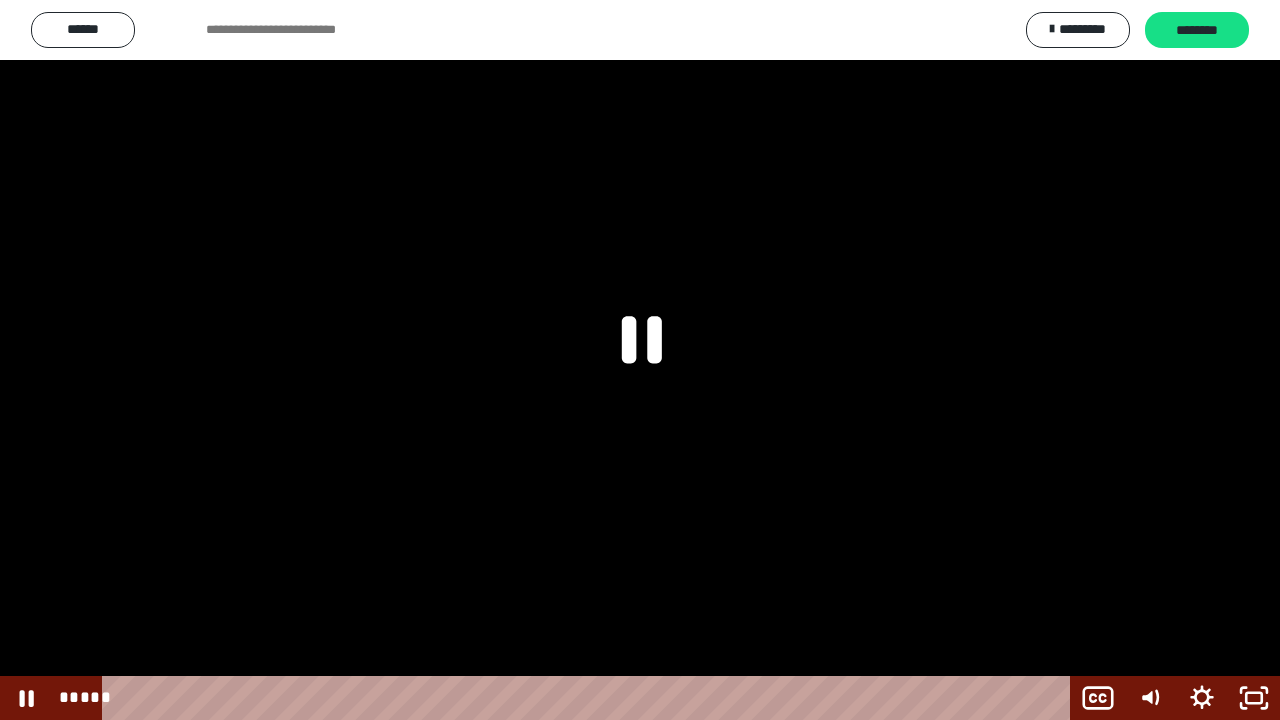 click at bounding box center (640, 360) 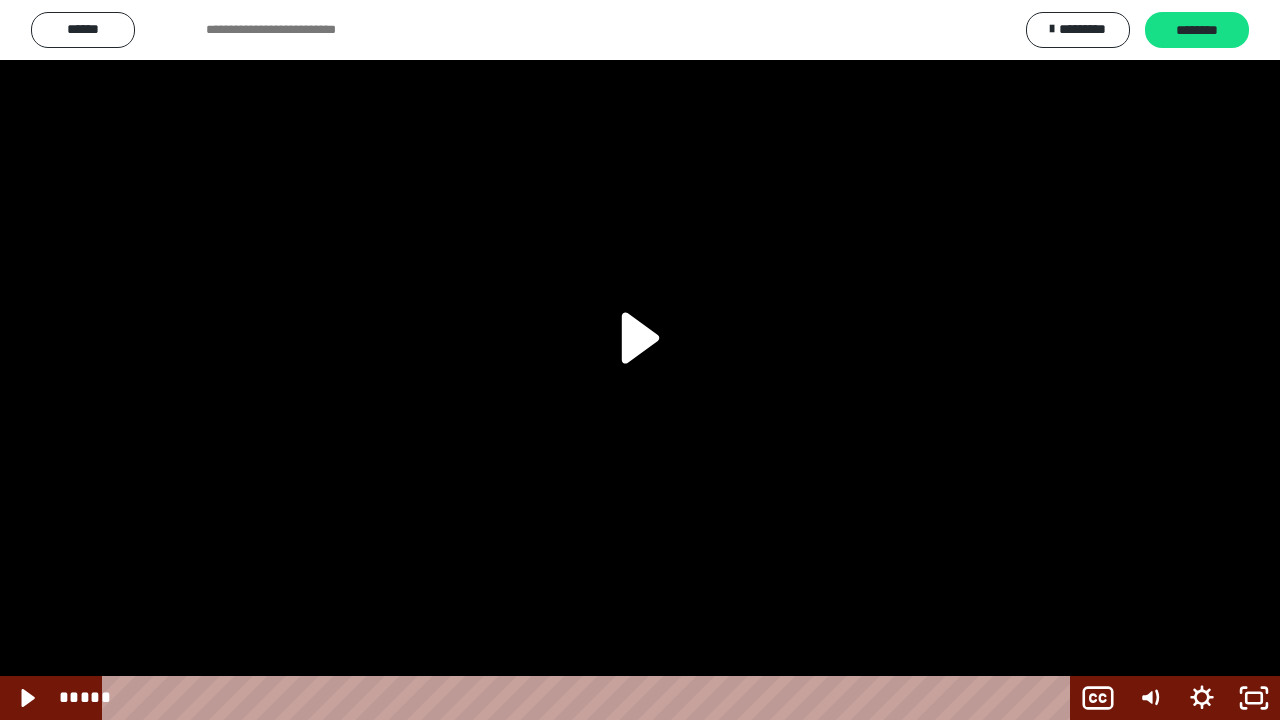 click at bounding box center [640, 360] 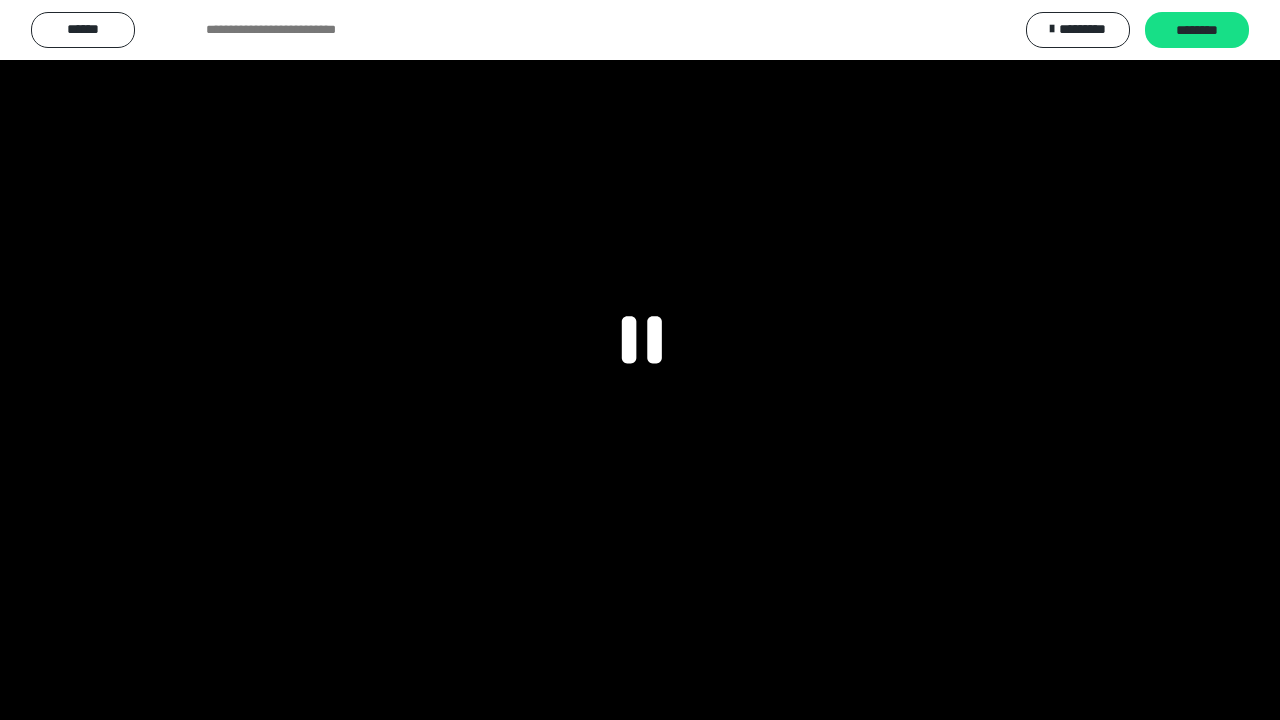 click at bounding box center (640, 360) 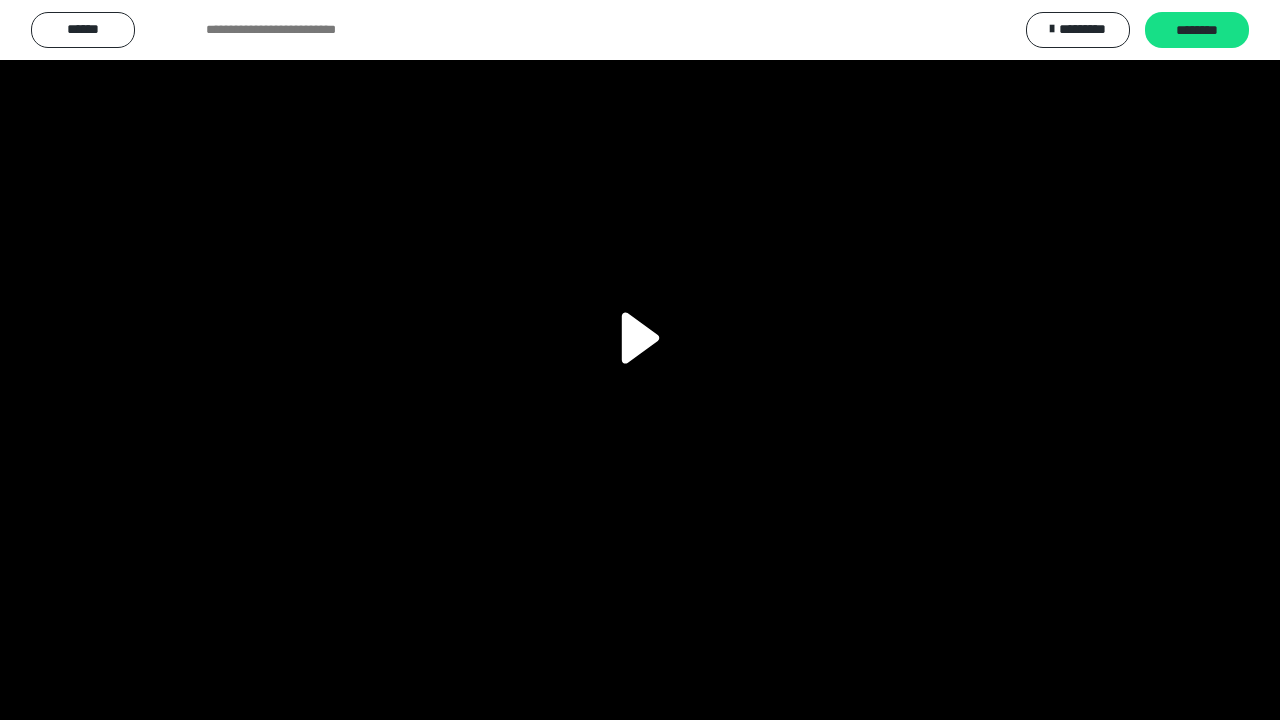 click at bounding box center [640, 360] 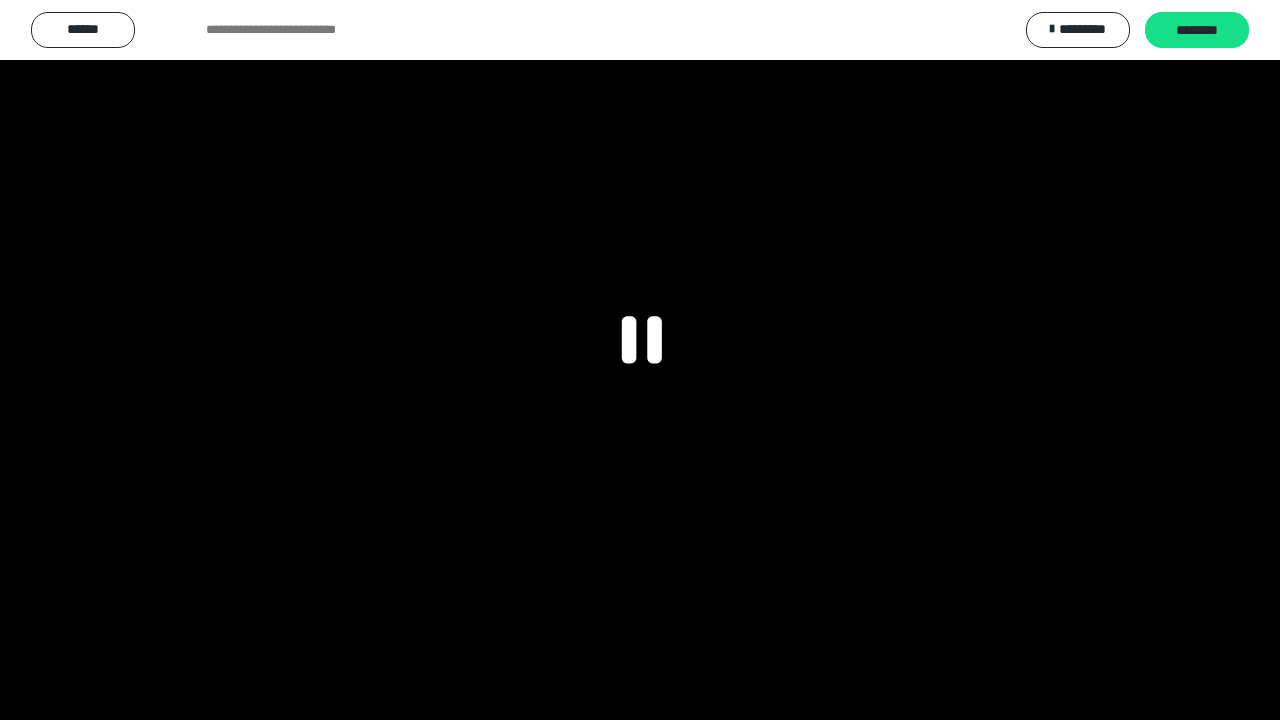 click at bounding box center [640, 360] 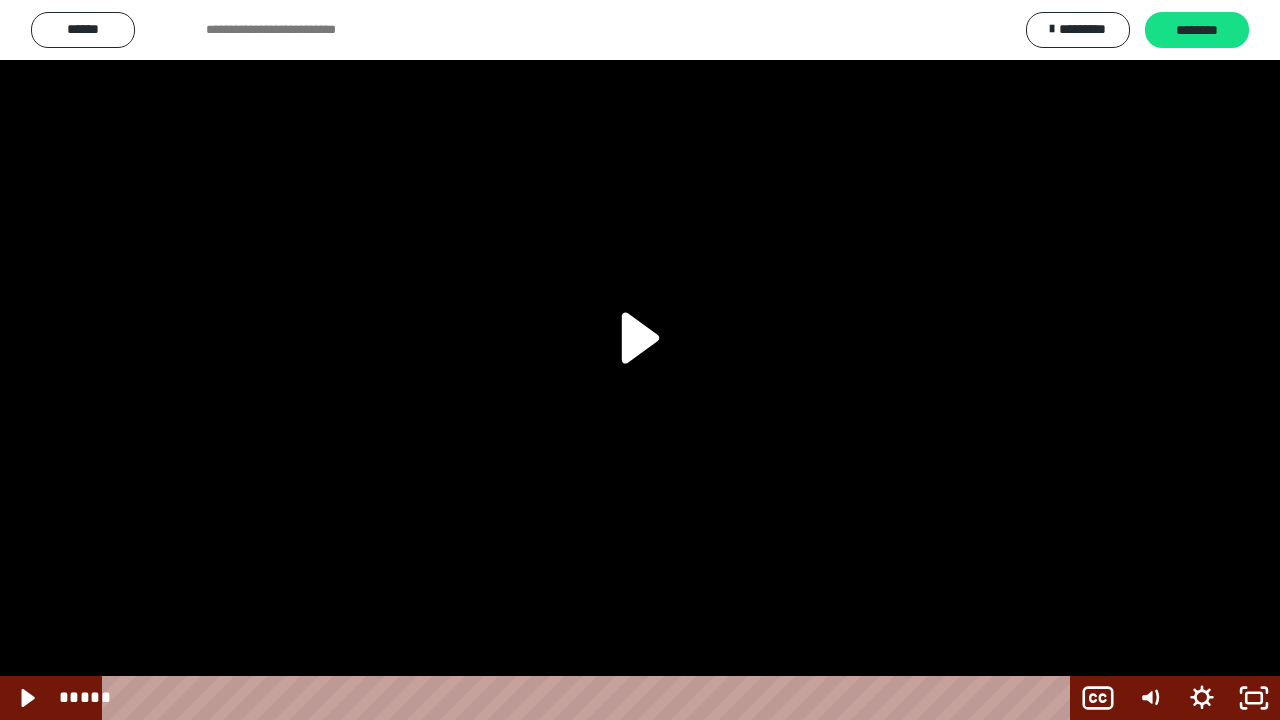 click at bounding box center [640, 360] 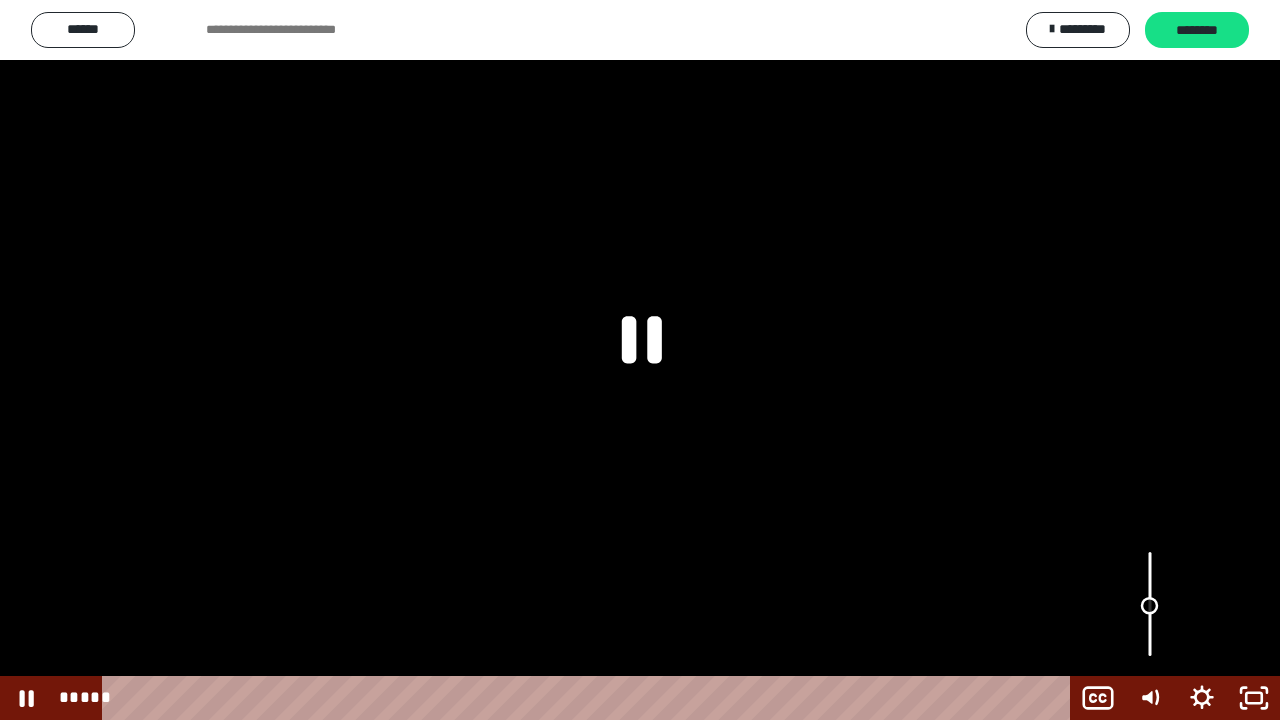 click at bounding box center [1150, 606] 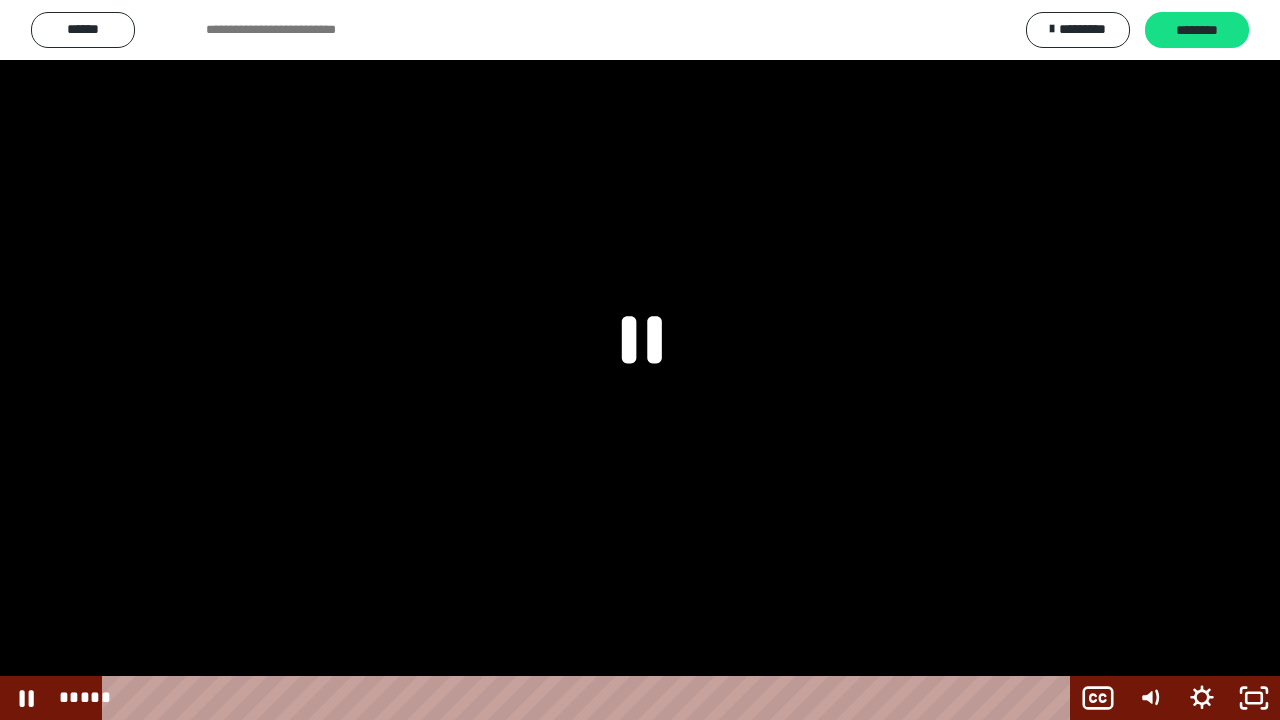 click at bounding box center (640, 360) 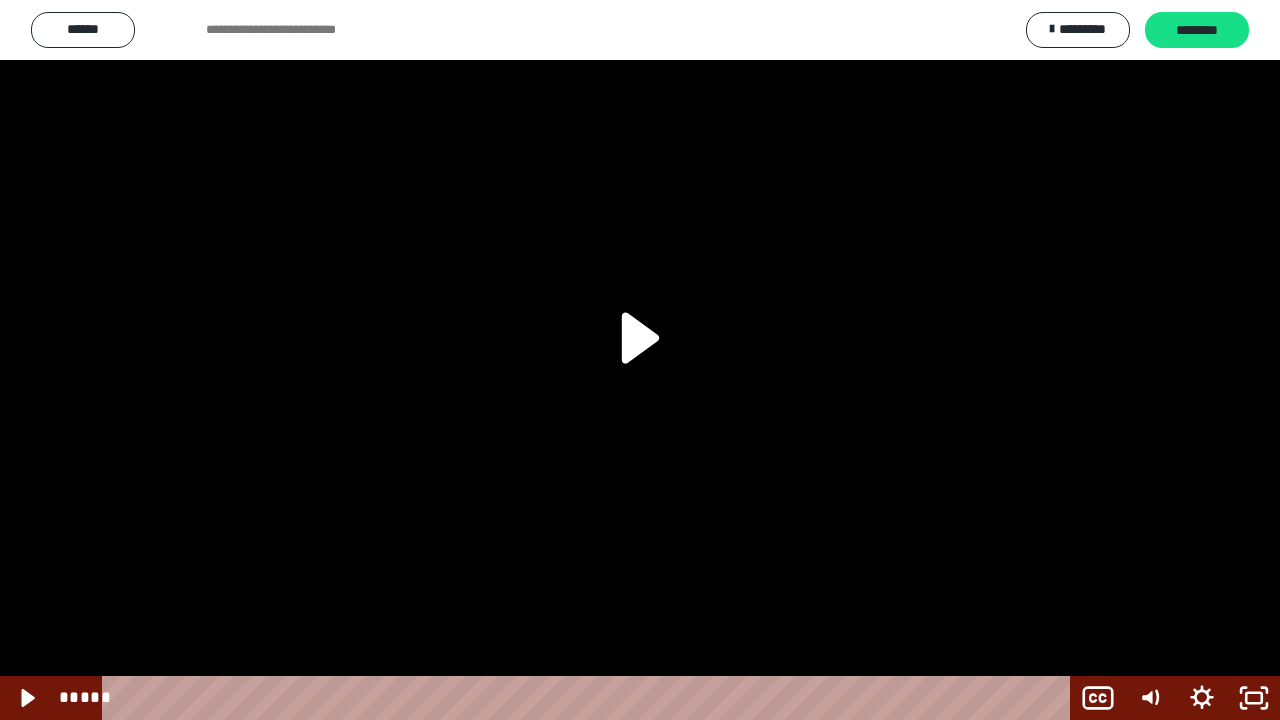 click at bounding box center (640, 360) 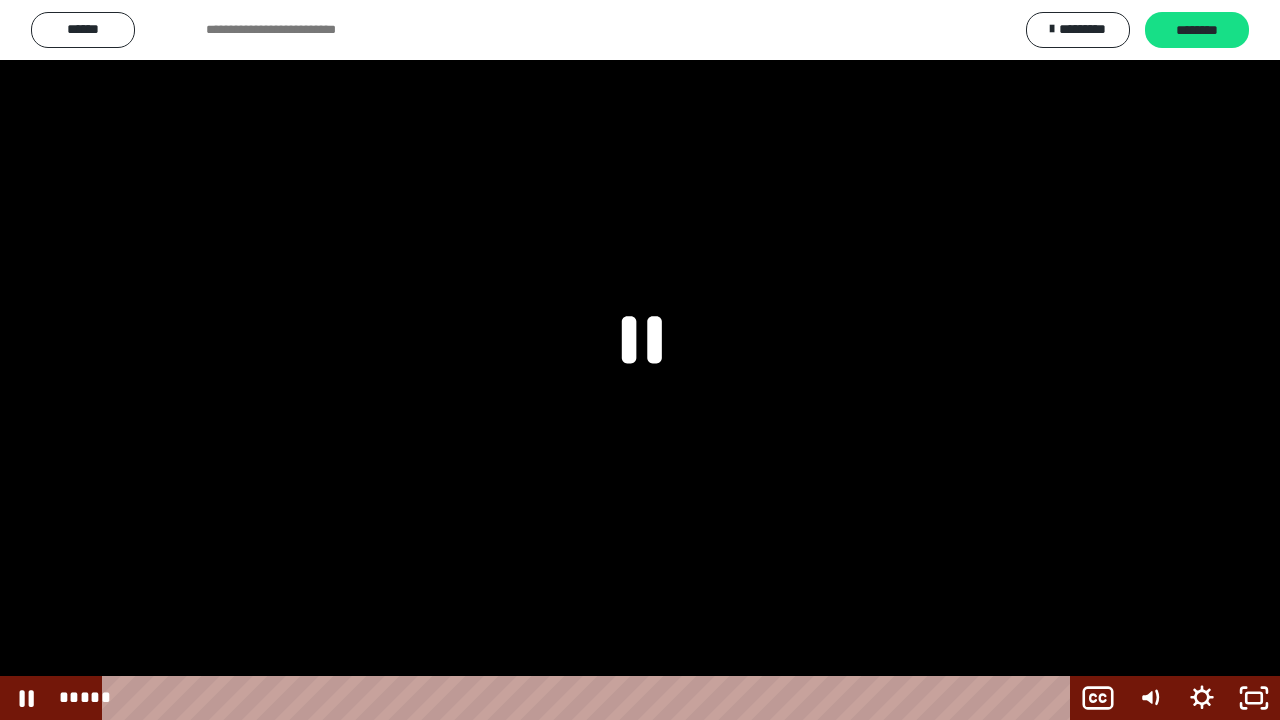 click at bounding box center [640, 360] 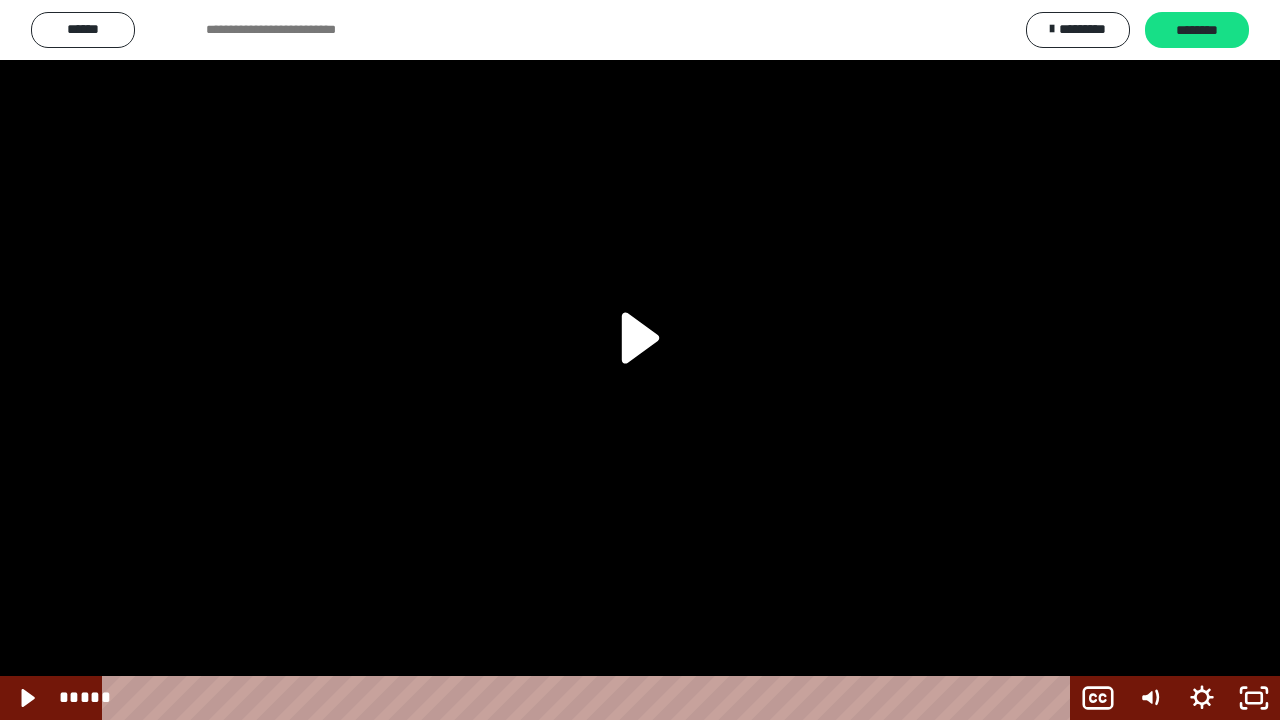 click at bounding box center [640, 360] 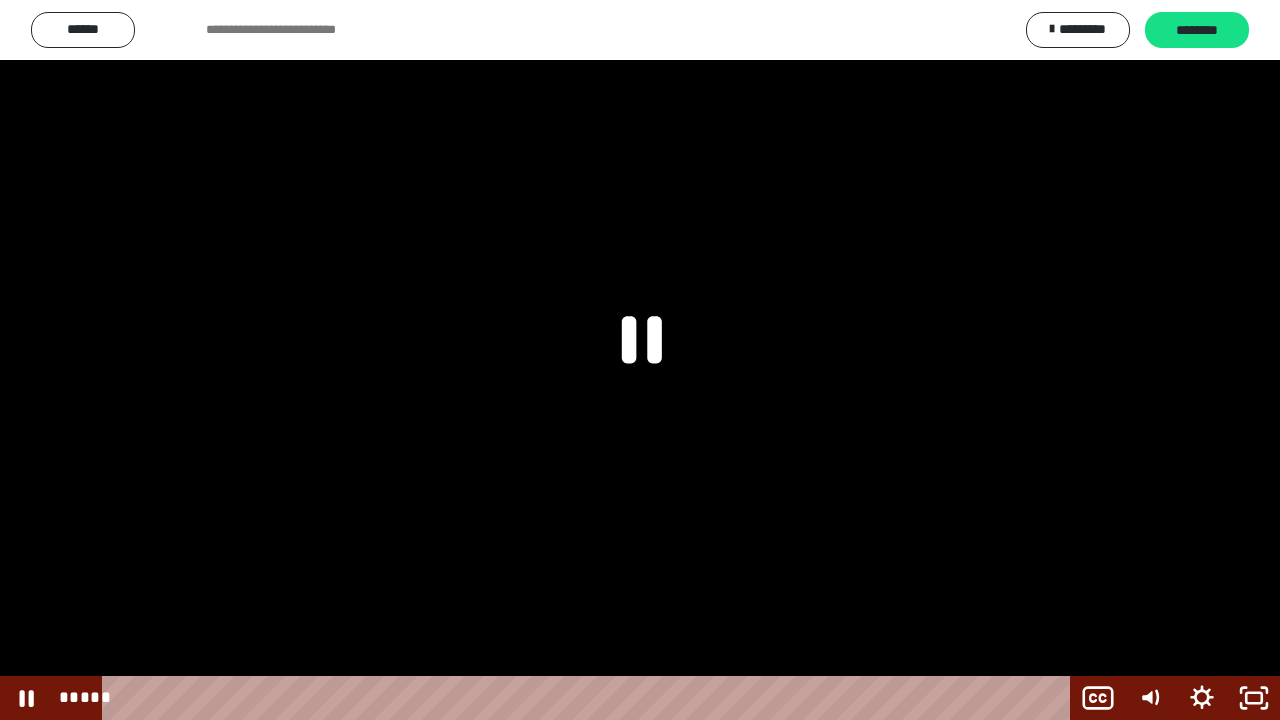 click at bounding box center [640, 360] 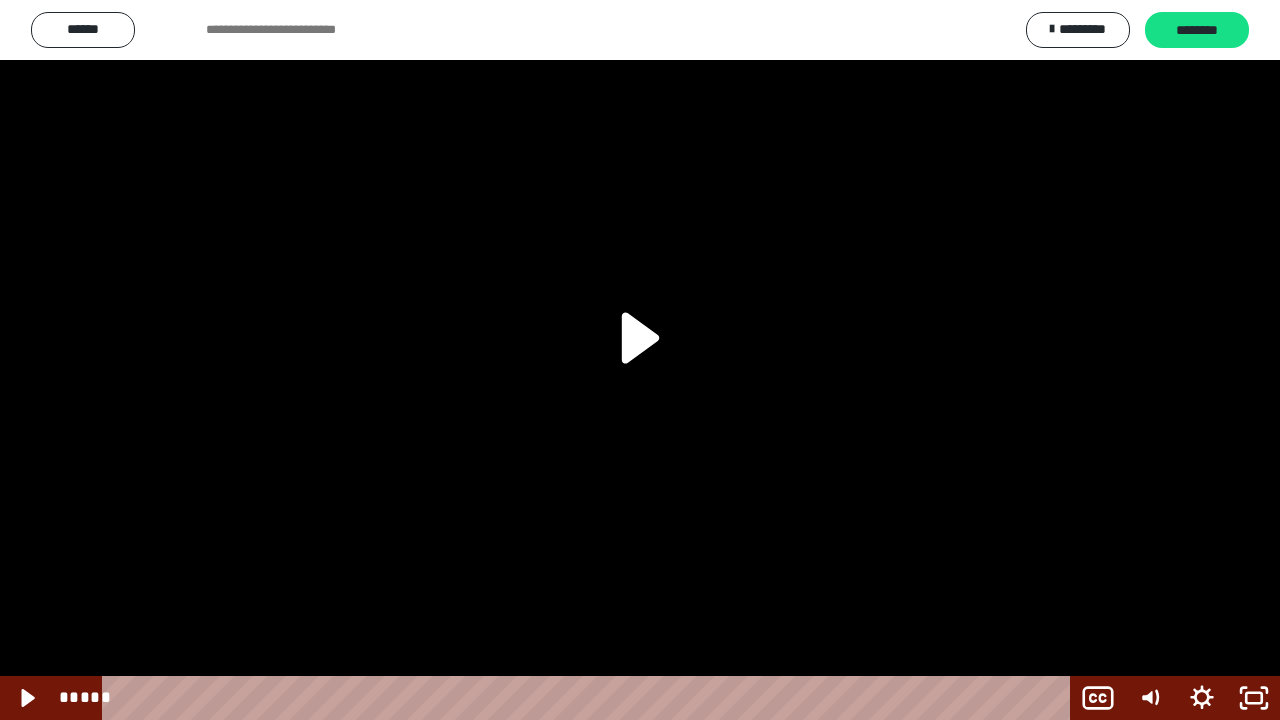 click at bounding box center [640, 360] 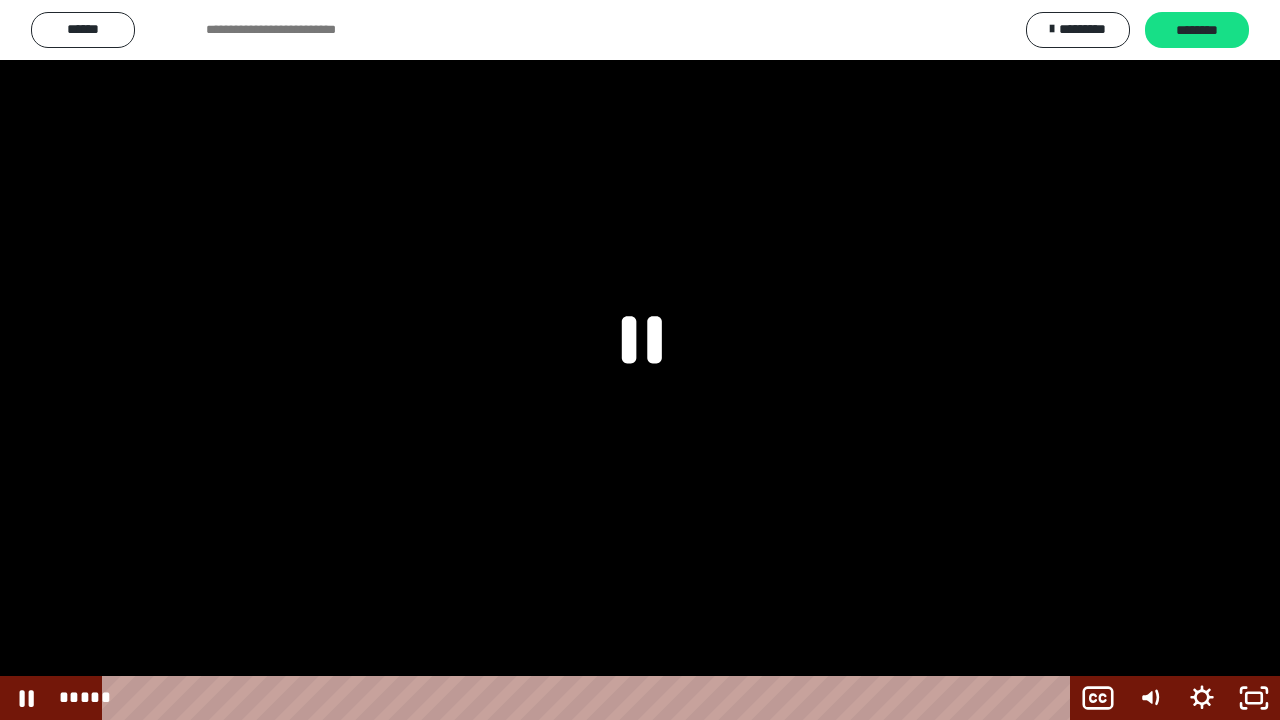 click at bounding box center [640, 360] 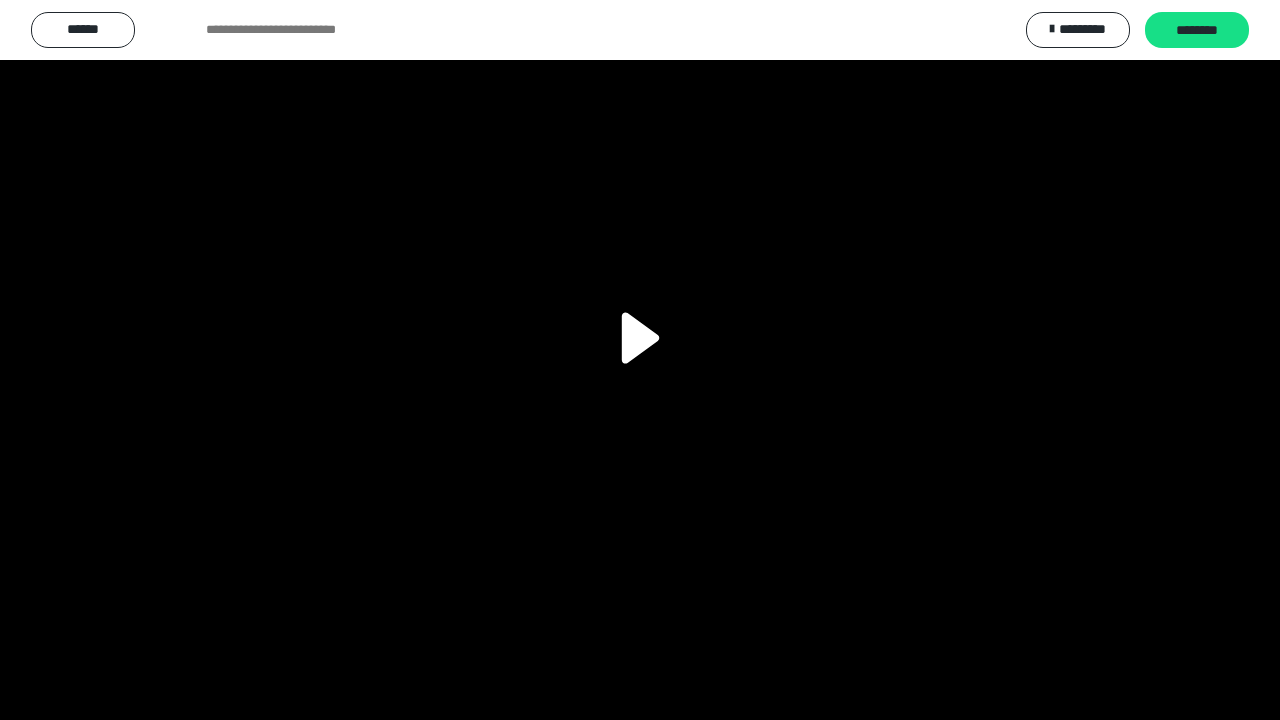 click at bounding box center (640, 360) 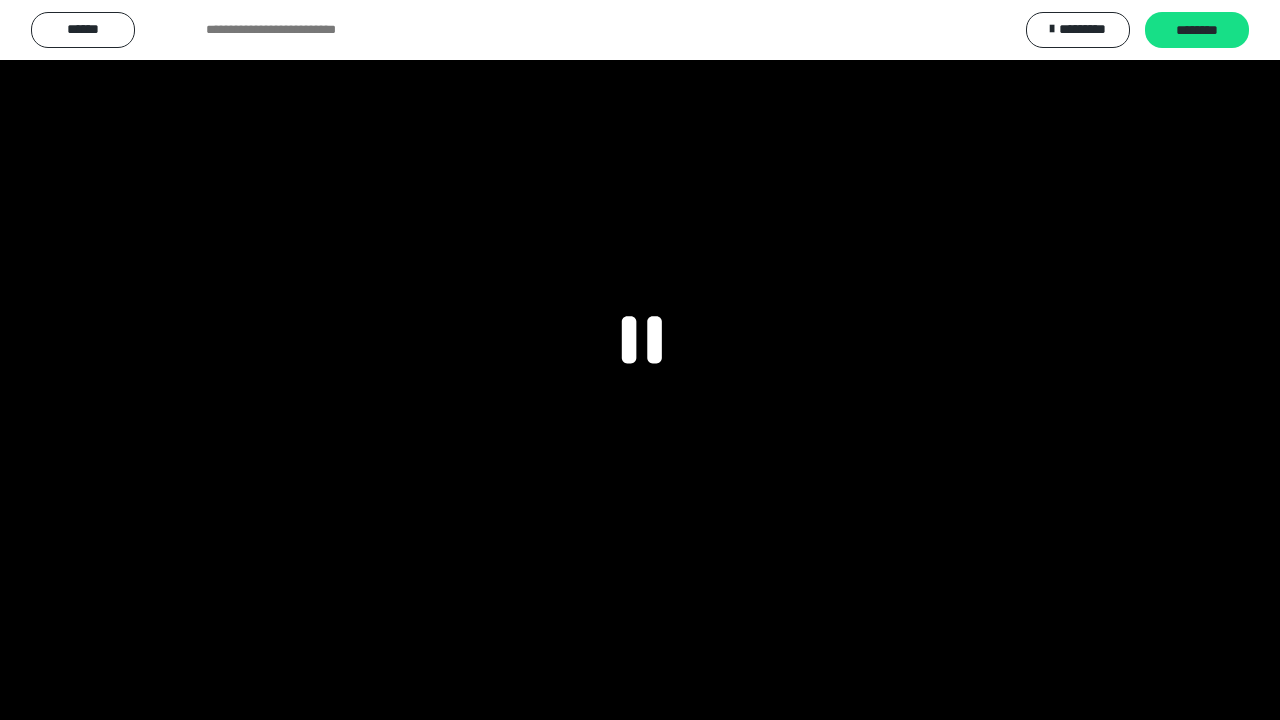 click at bounding box center (640, 360) 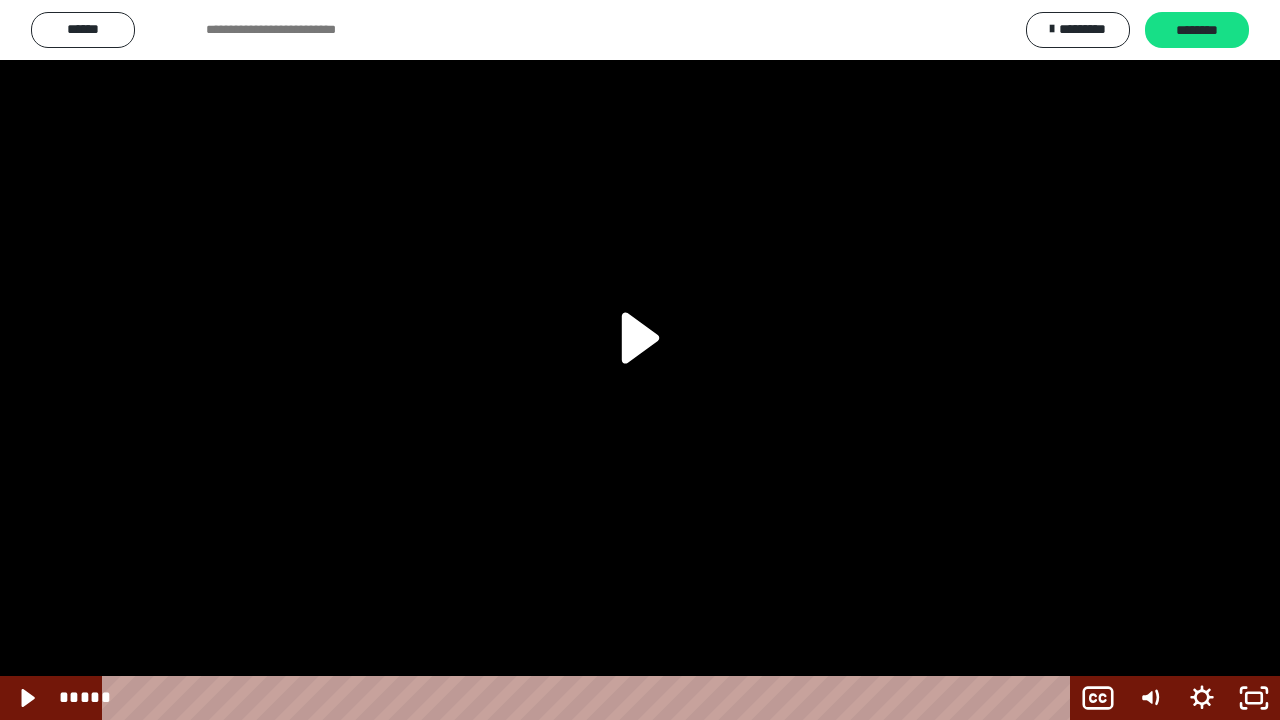 click at bounding box center [640, 360] 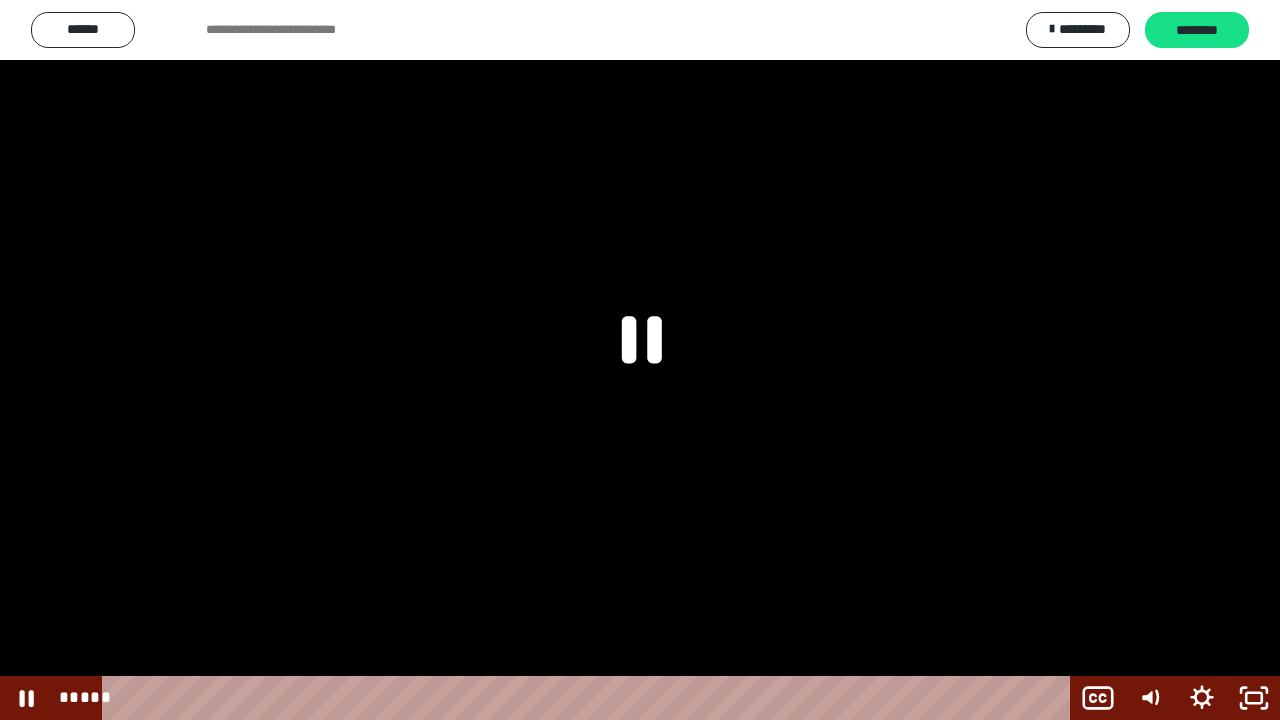 click at bounding box center [640, 360] 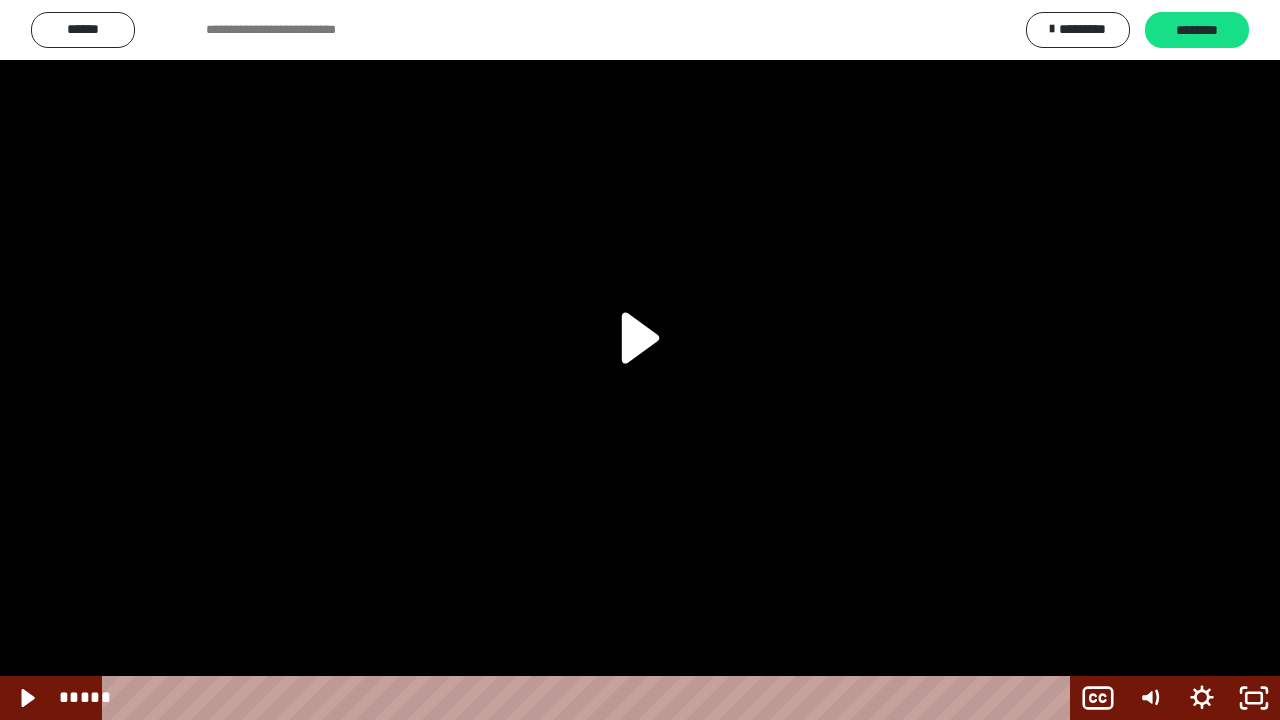 click at bounding box center [640, 360] 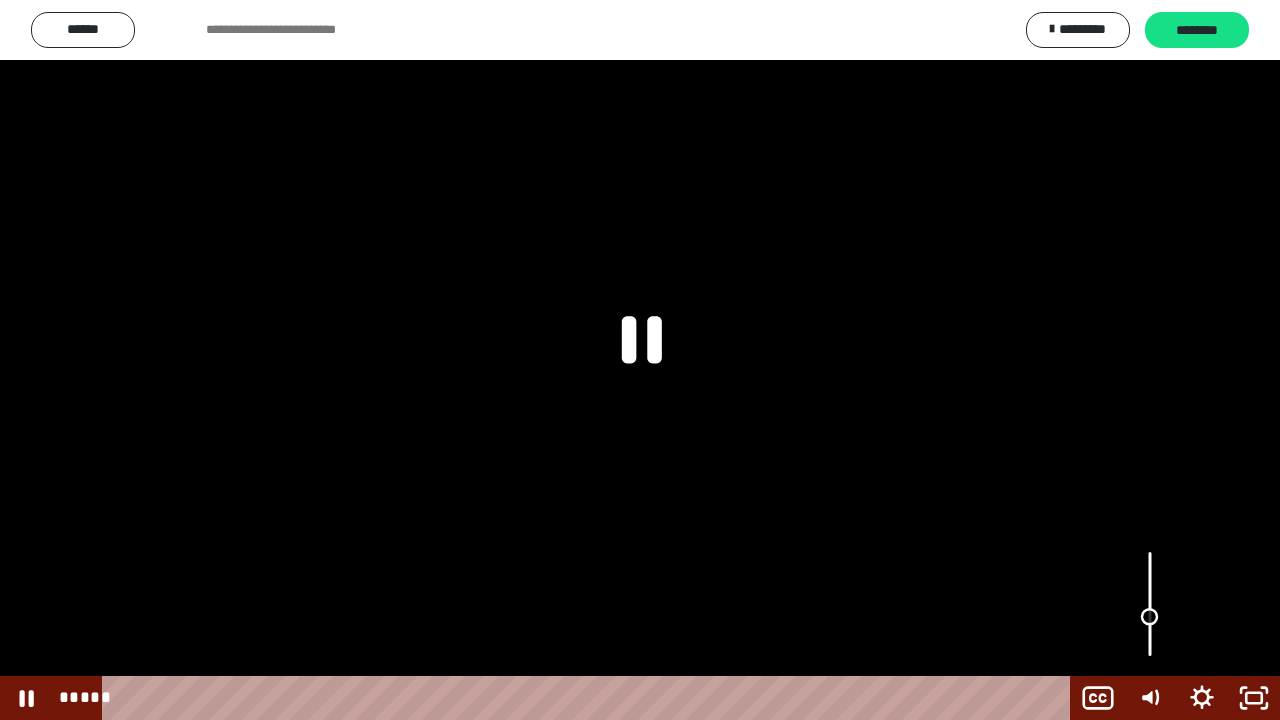 click at bounding box center [1150, 617] 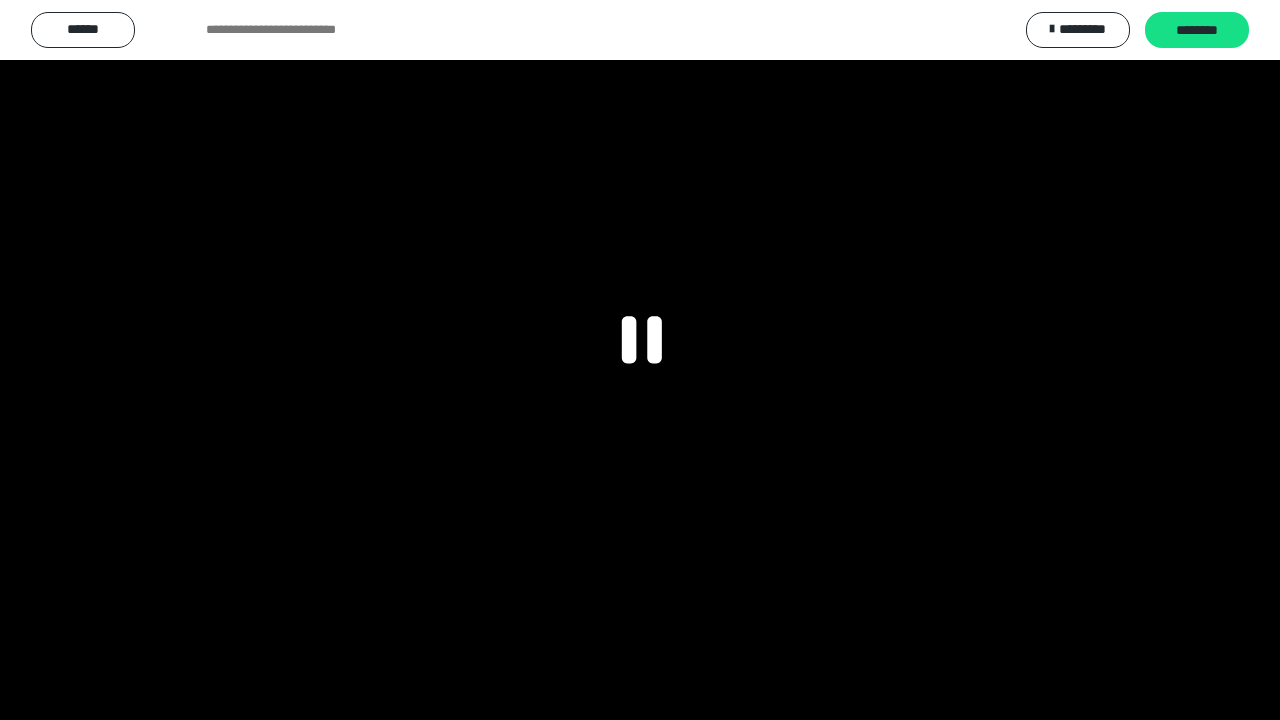 type 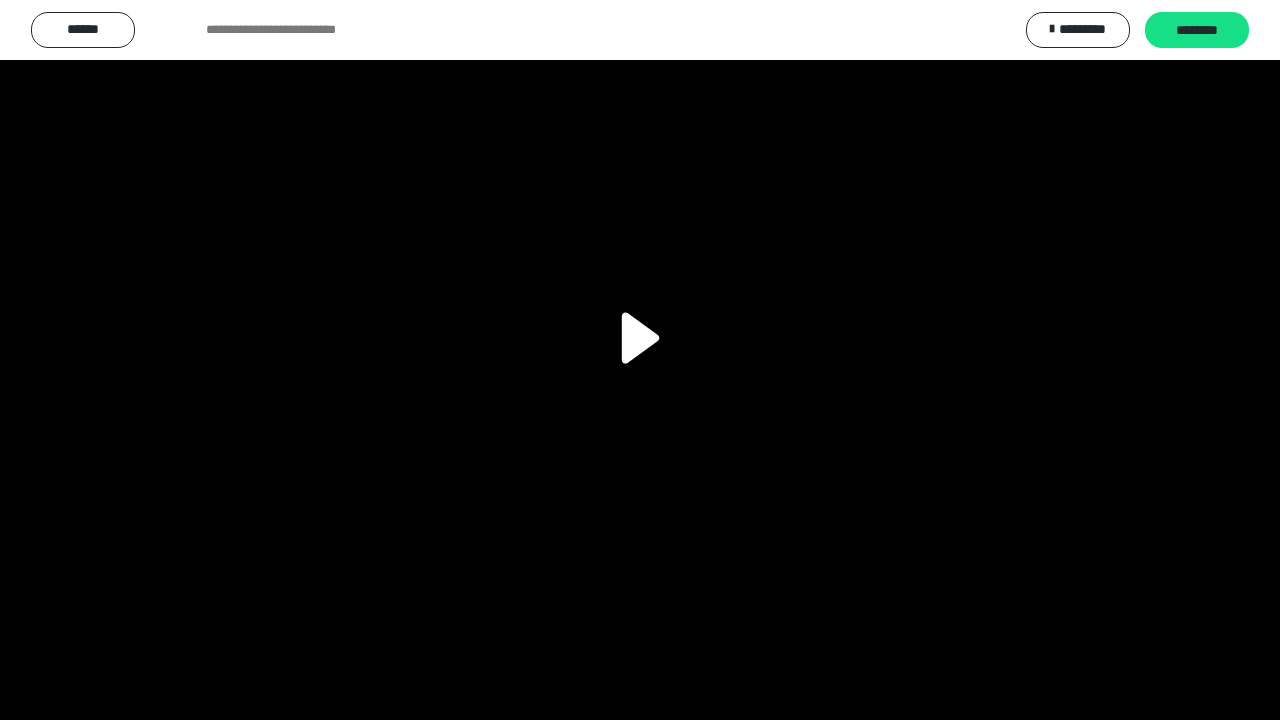 click at bounding box center [0, 0] 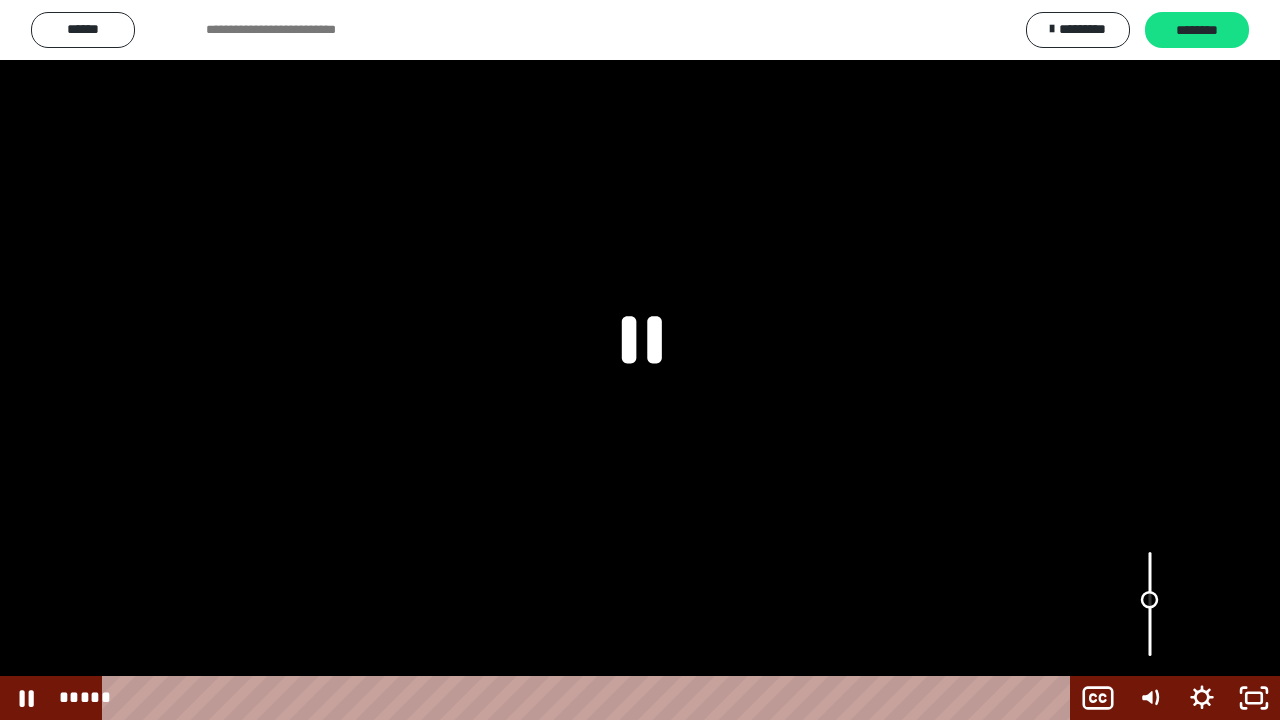 drag, startPoint x: 1151, startPoint y: 612, endPoint x: 1151, endPoint y: 600, distance: 12 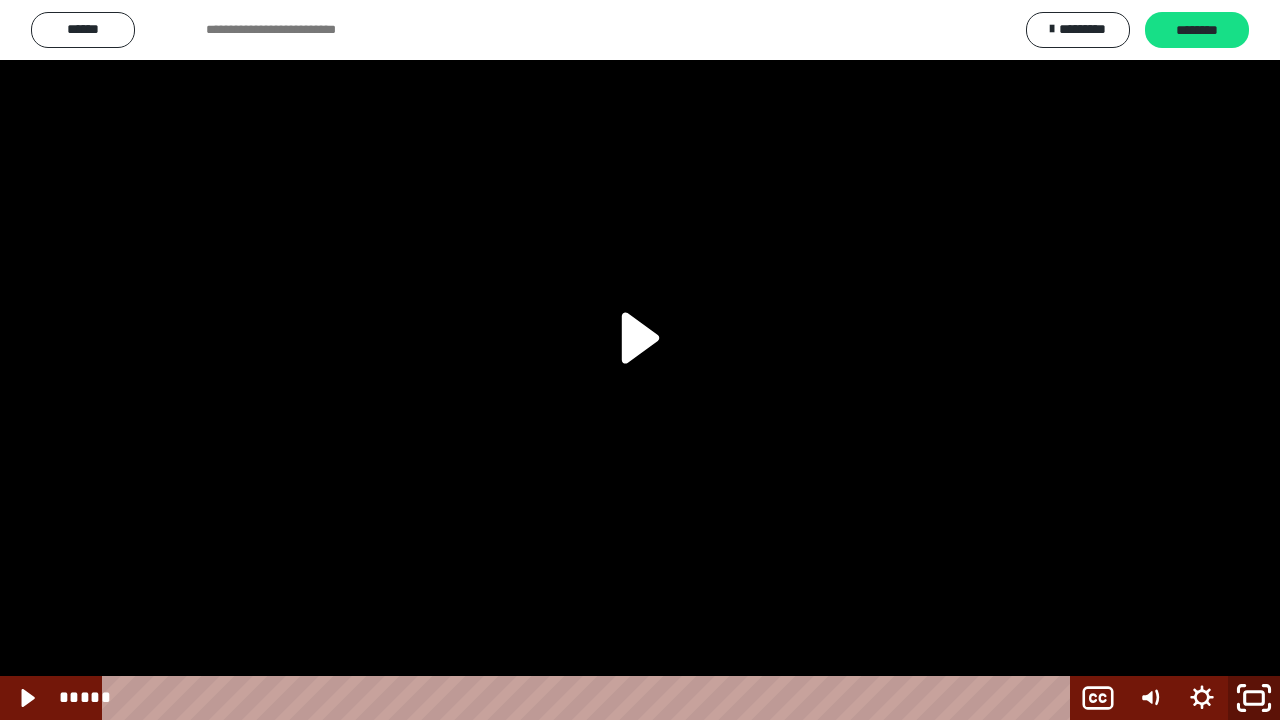 click 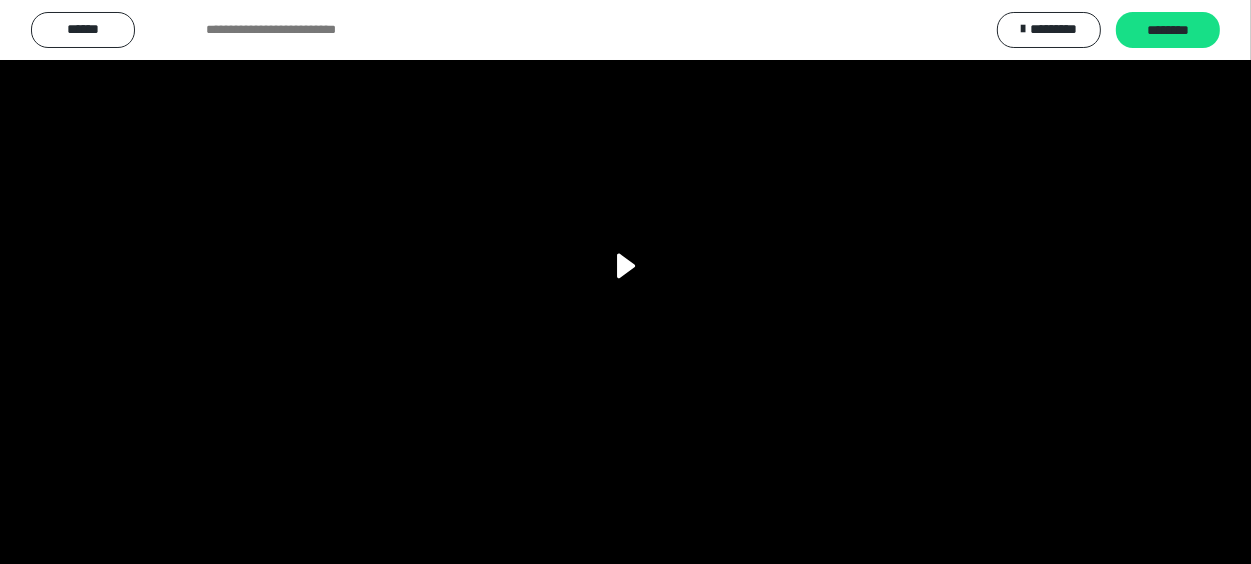 scroll, scrollTop: 2600, scrollLeft: 0, axis: vertical 